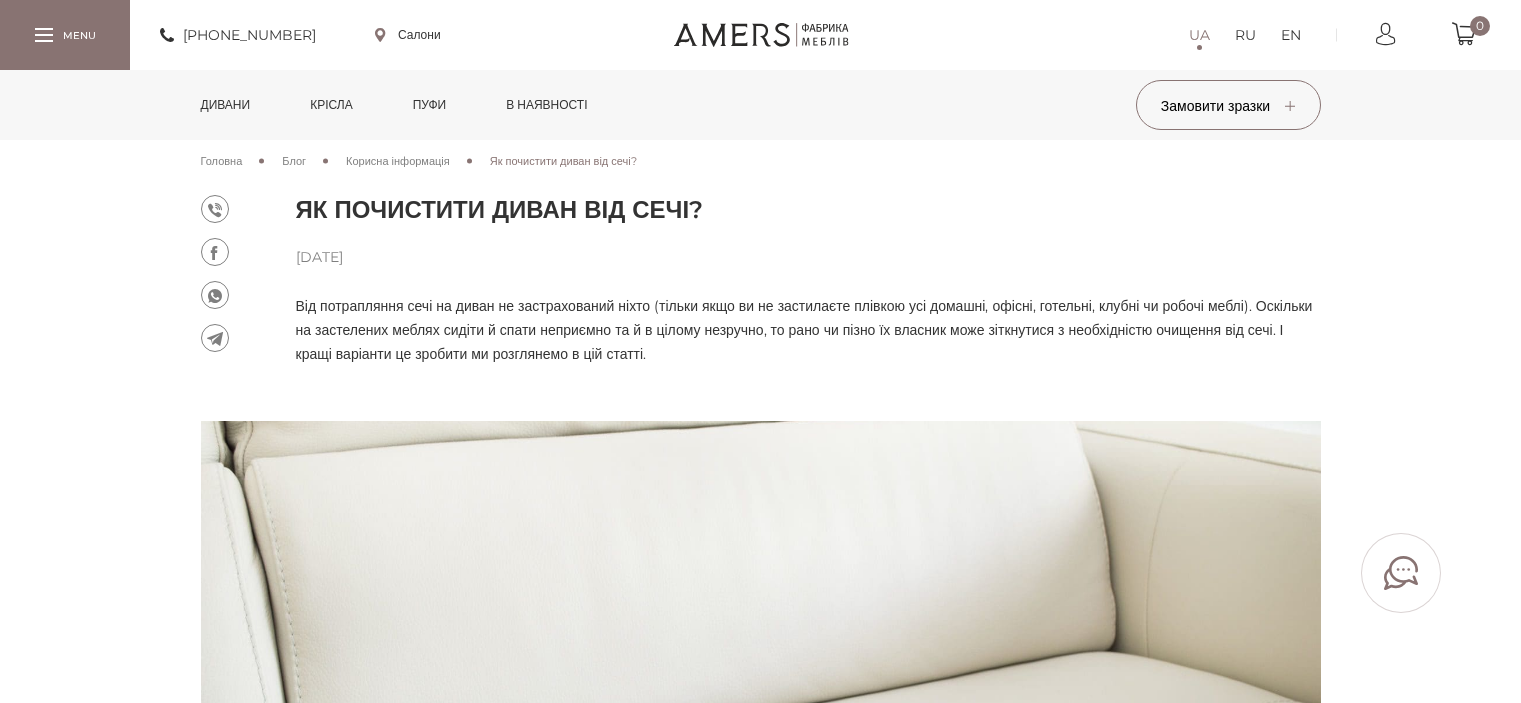 scroll, scrollTop: 0, scrollLeft: 0, axis: both 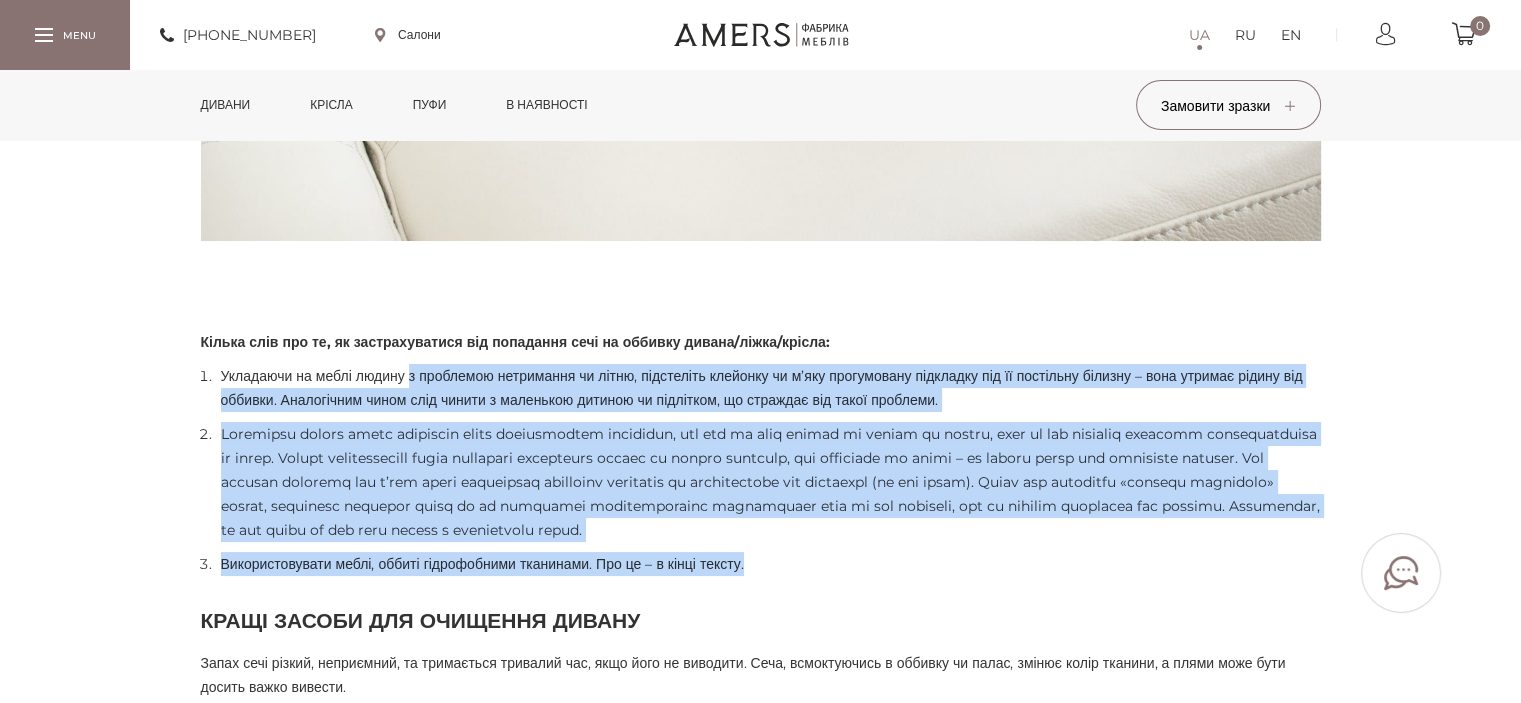 drag, startPoint x: 434, startPoint y: 376, endPoint x: 842, endPoint y: 544, distance: 441.23462 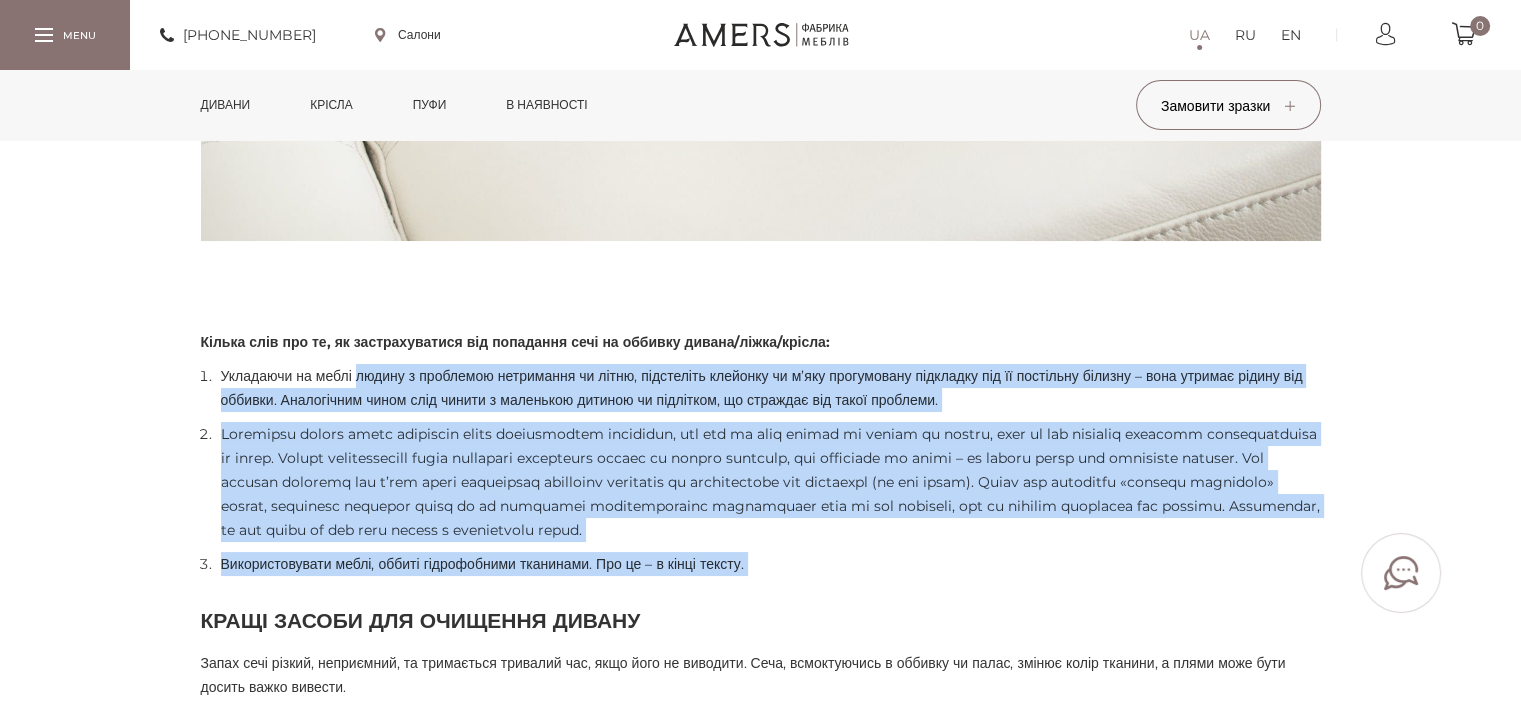 drag, startPoint x: 842, startPoint y: 544, endPoint x: 372, endPoint y: 383, distance: 496.81082 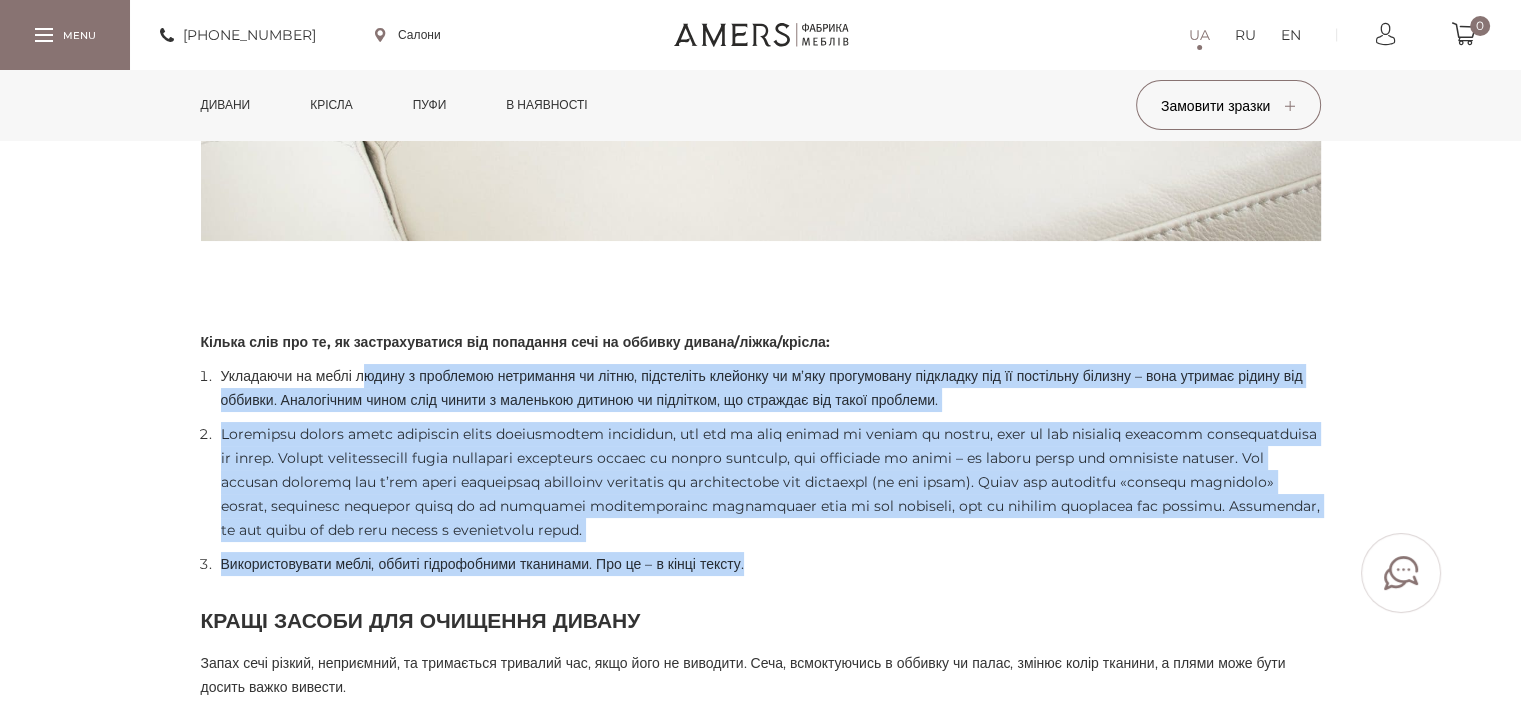 drag, startPoint x: 627, startPoint y: 471, endPoint x: 873, endPoint y: 570, distance: 265.17352 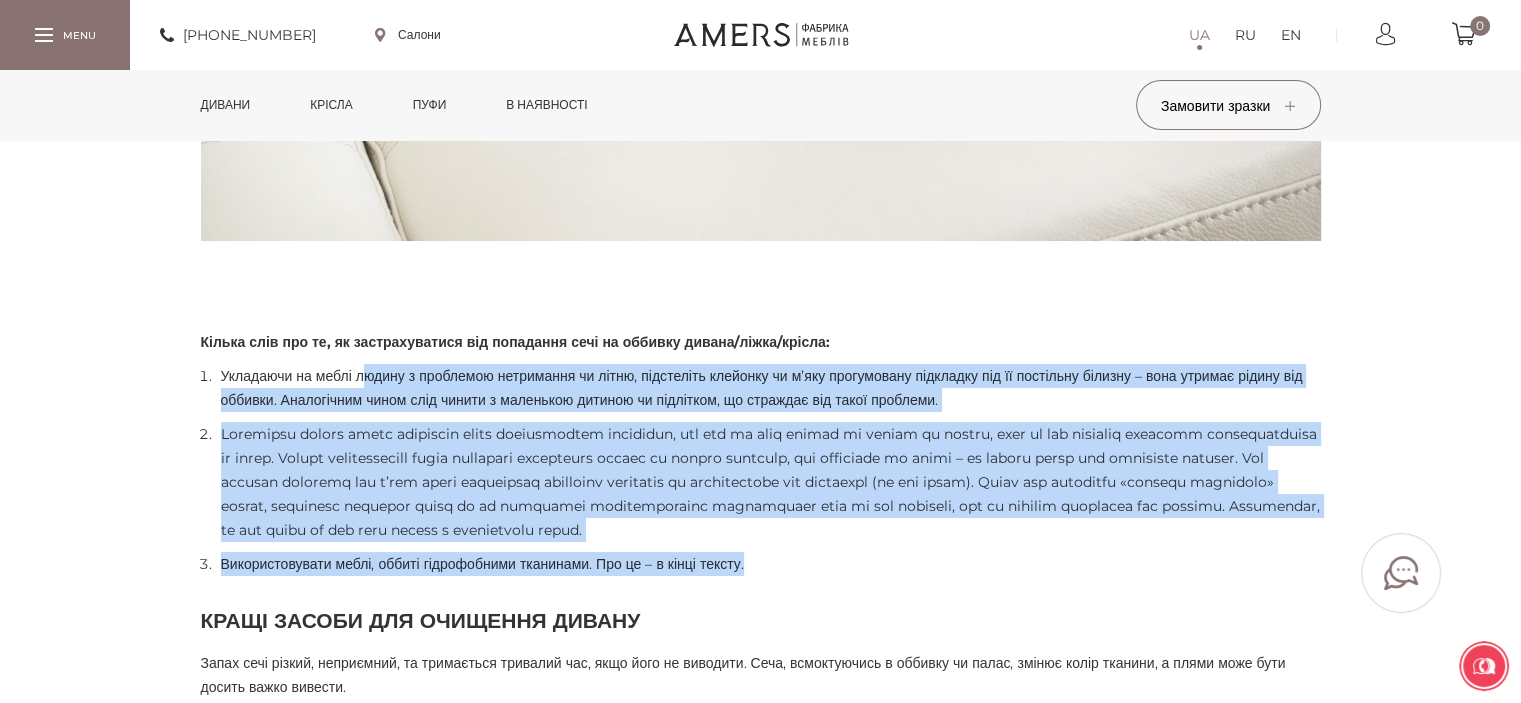 click on "Використовувати меблі, оббиті гідрофобними тканинами. Про це – в кінці тексту." at bounding box center (768, 564) 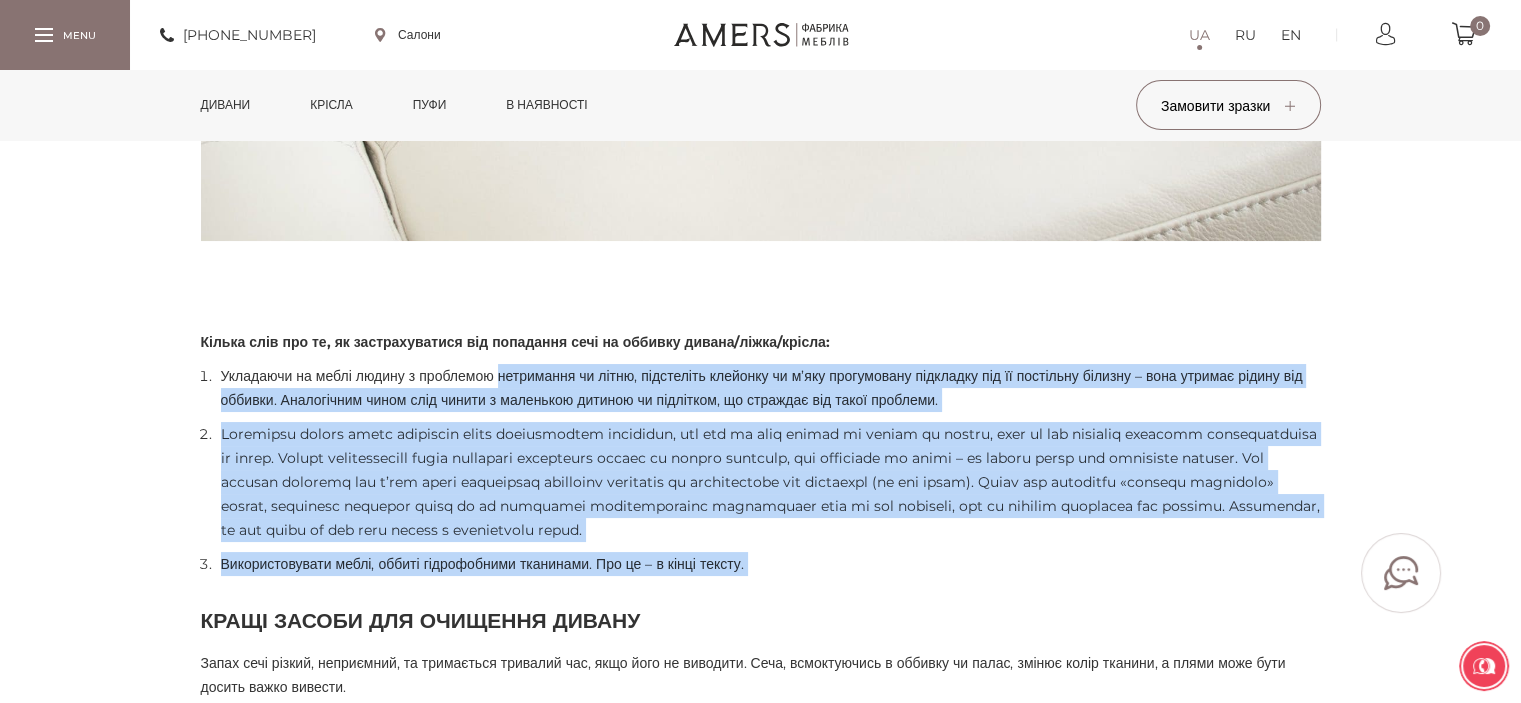 drag, startPoint x: 873, startPoint y: 570, endPoint x: 546, endPoint y: 376, distance: 380.21704 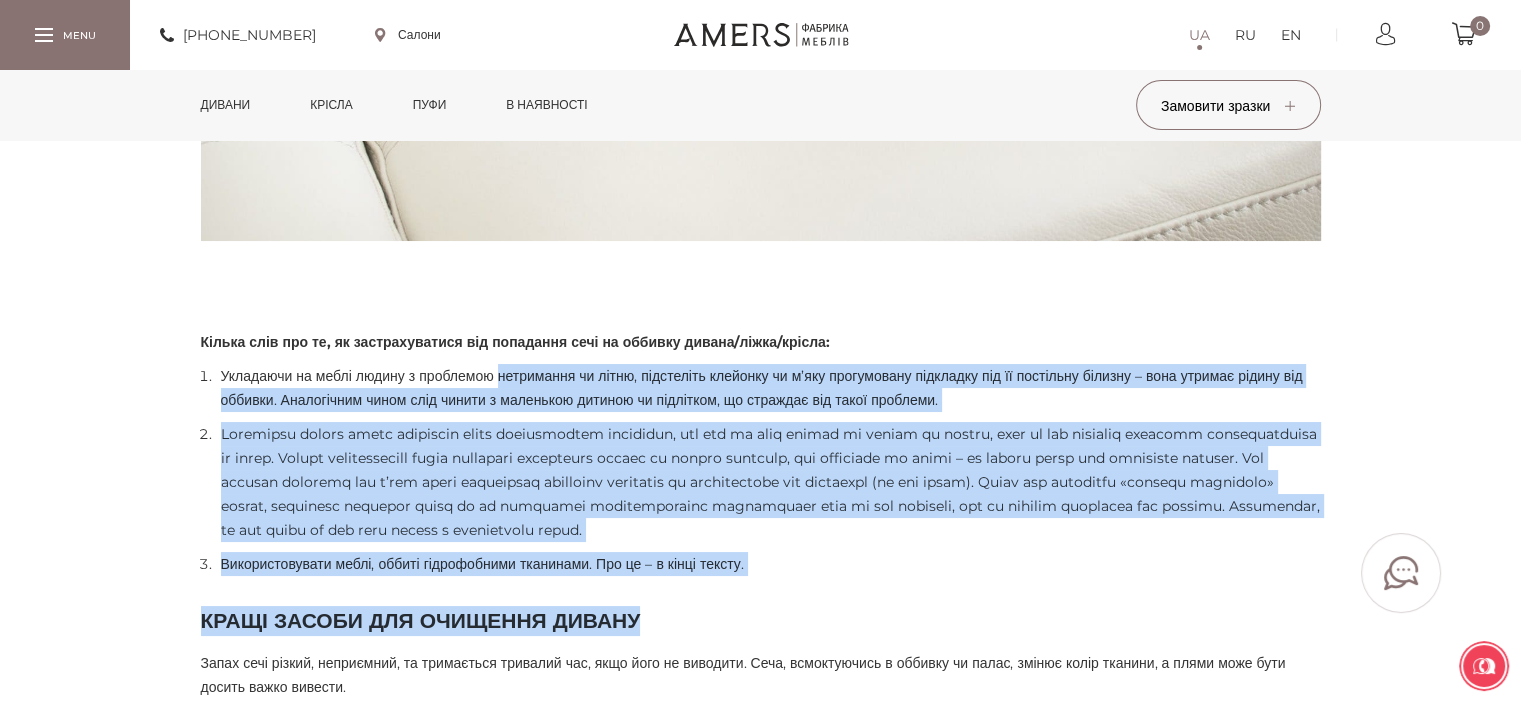drag, startPoint x: 546, startPoint y: 376, endPoint x: 944, endPoint y: 578, distance: 446.32724 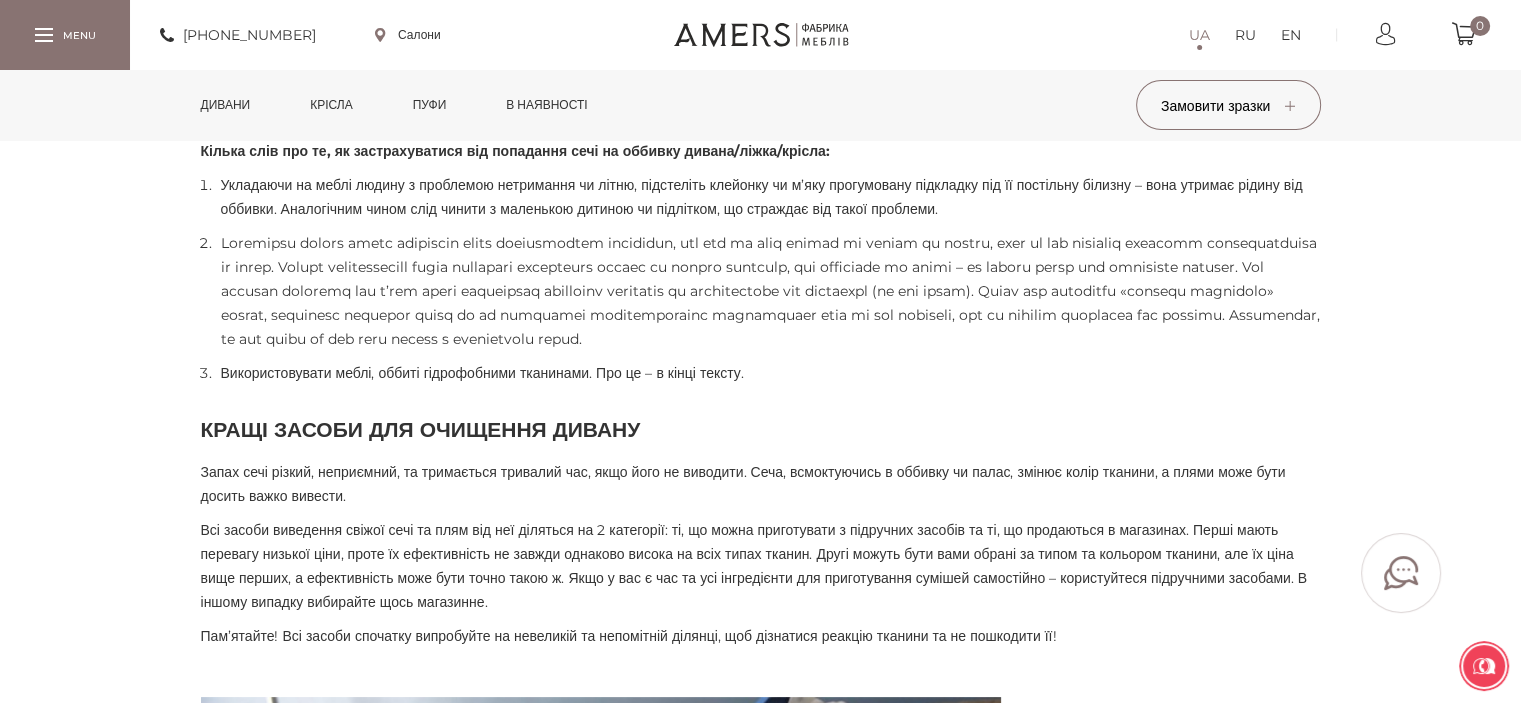 scroll, scrollTop: 1000, scrollLeft: 0, axis: vertical 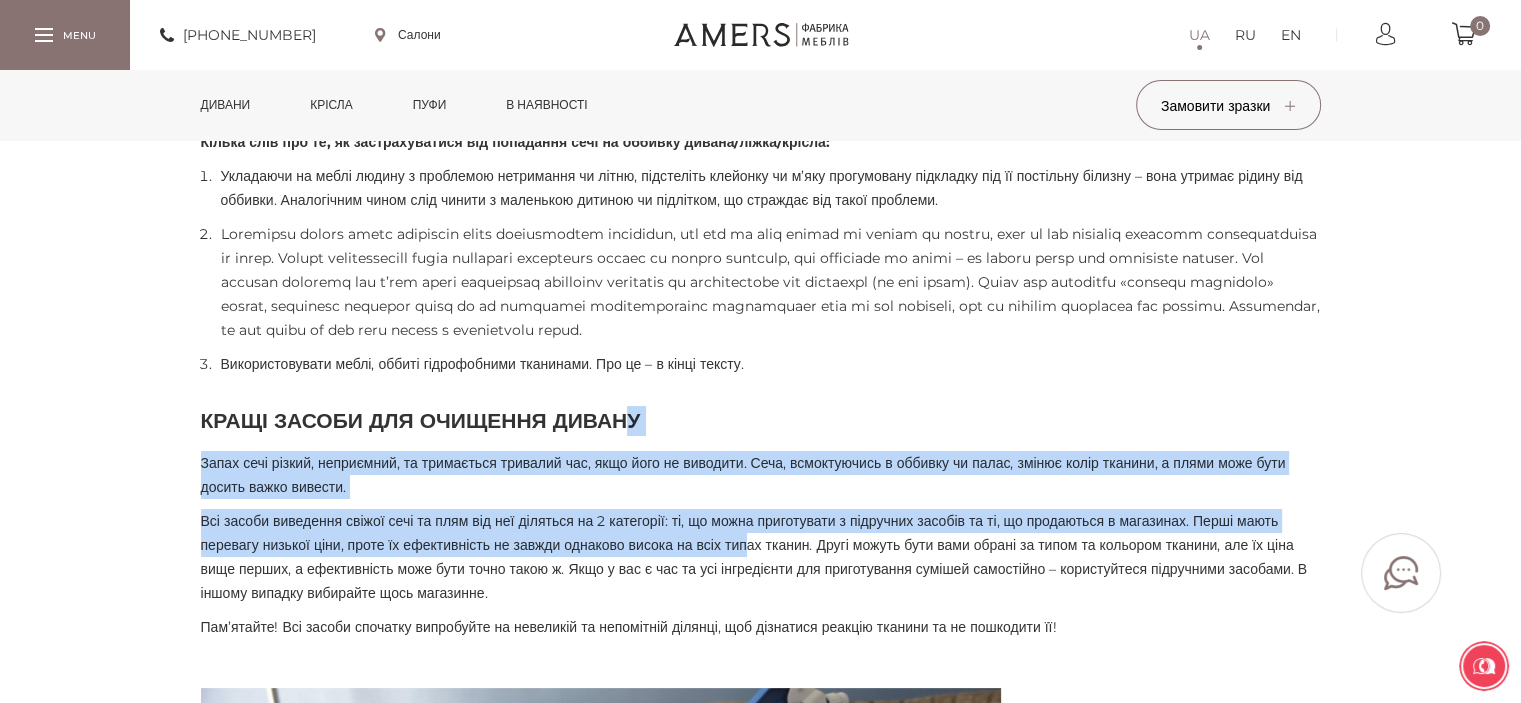 drag, startPoint x: 880, startPoint y: 537, endPoint x: 658, endPoint y: 428, distance: 247.31558 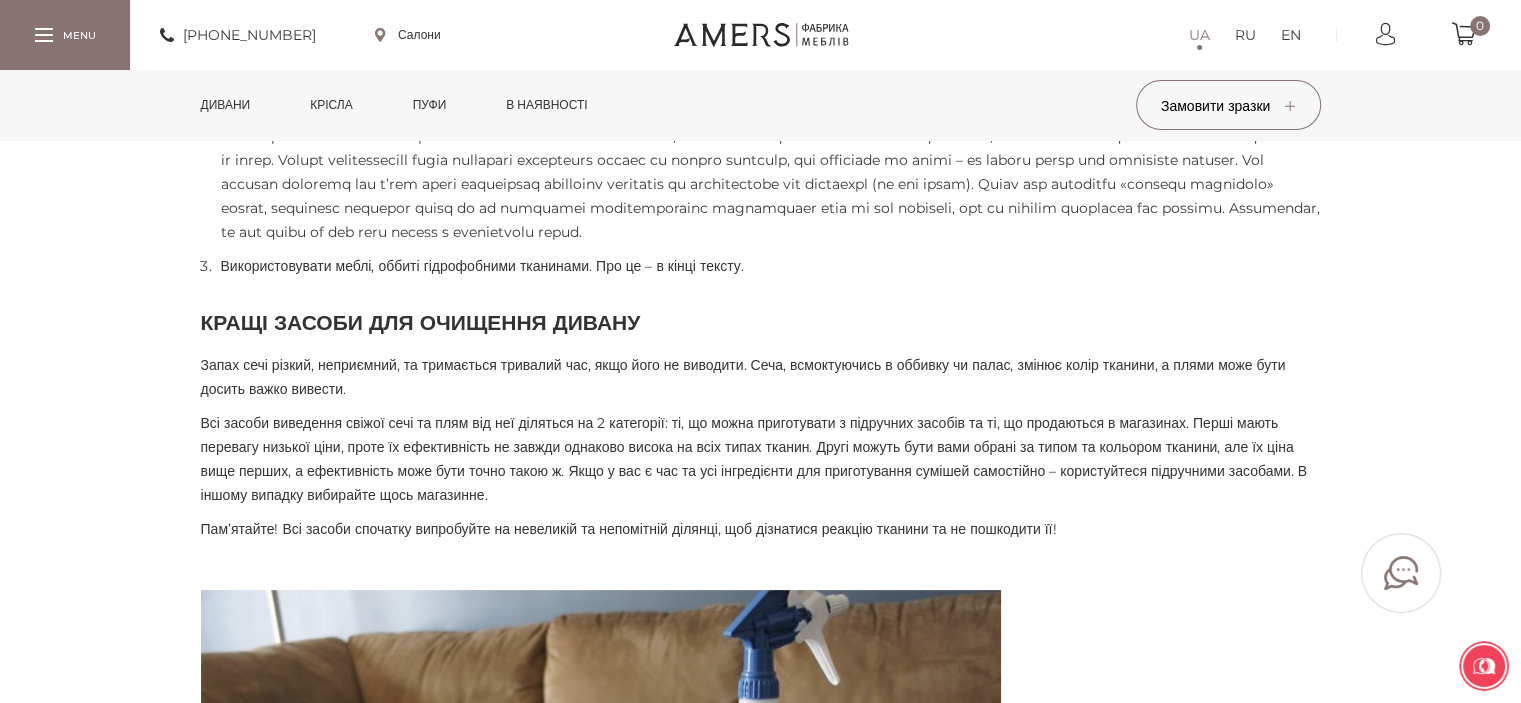 scroll, scrollTop: 1200, scrollLeft: 0, axis: vertical 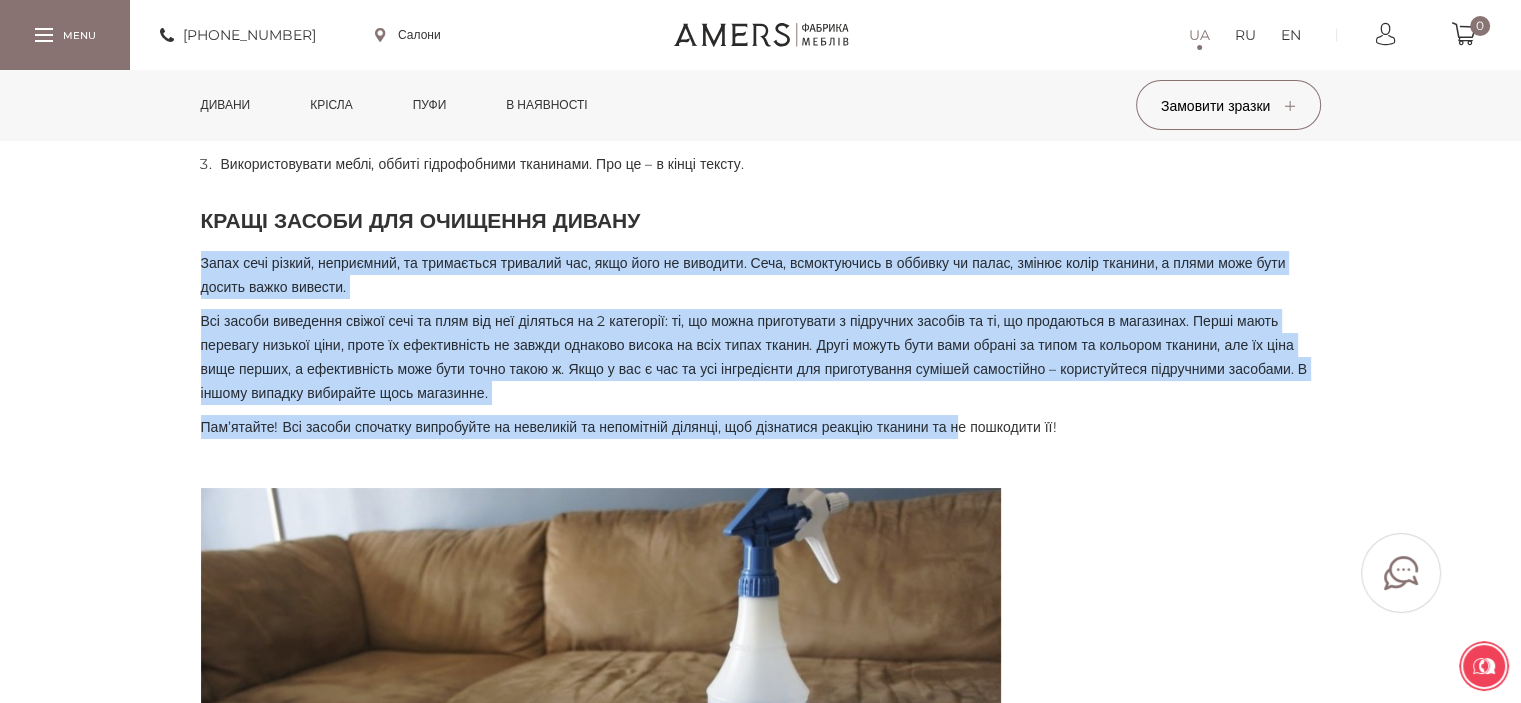 drag, startPoint x: 931, startPoint y: 316, endPoint x: 868, endPoint y: 214, distance: 119.88744 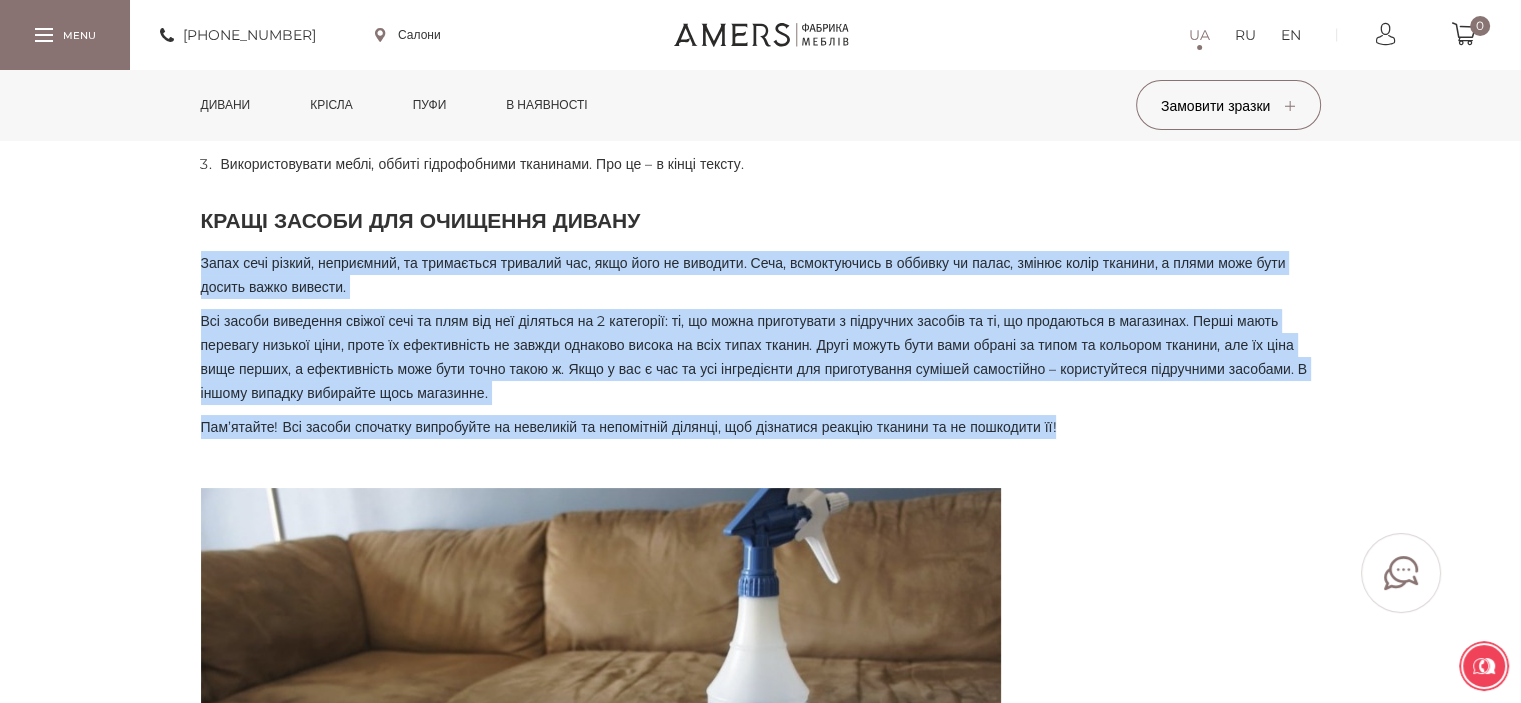 drag, startPoint x: 916, startPoint y: 255, endPoint x: 1210, endPoint y: 439, distance: 346.83136 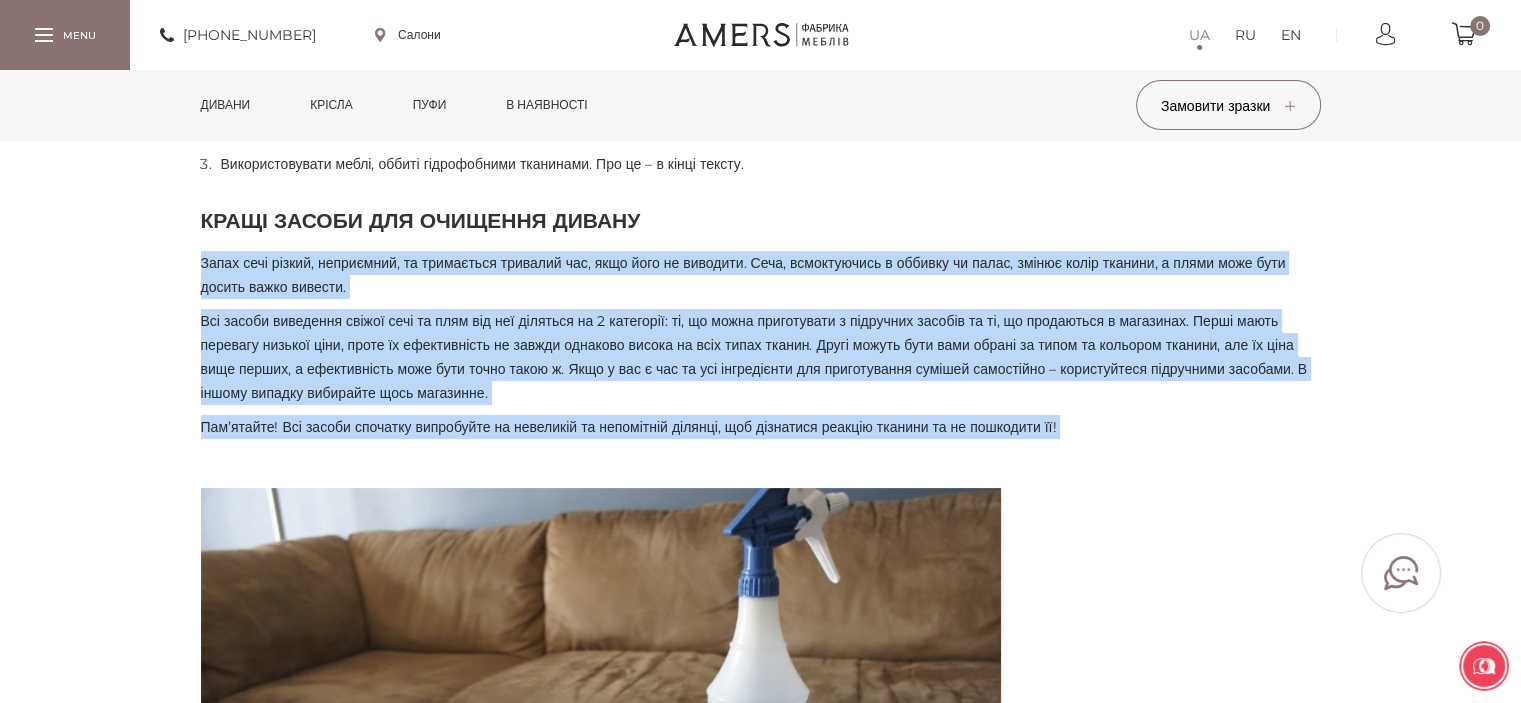 drag, startPoint x: 903, startPoint y: 234, endPoint x: 1190, endPoint y: 420, distance: 342.00146 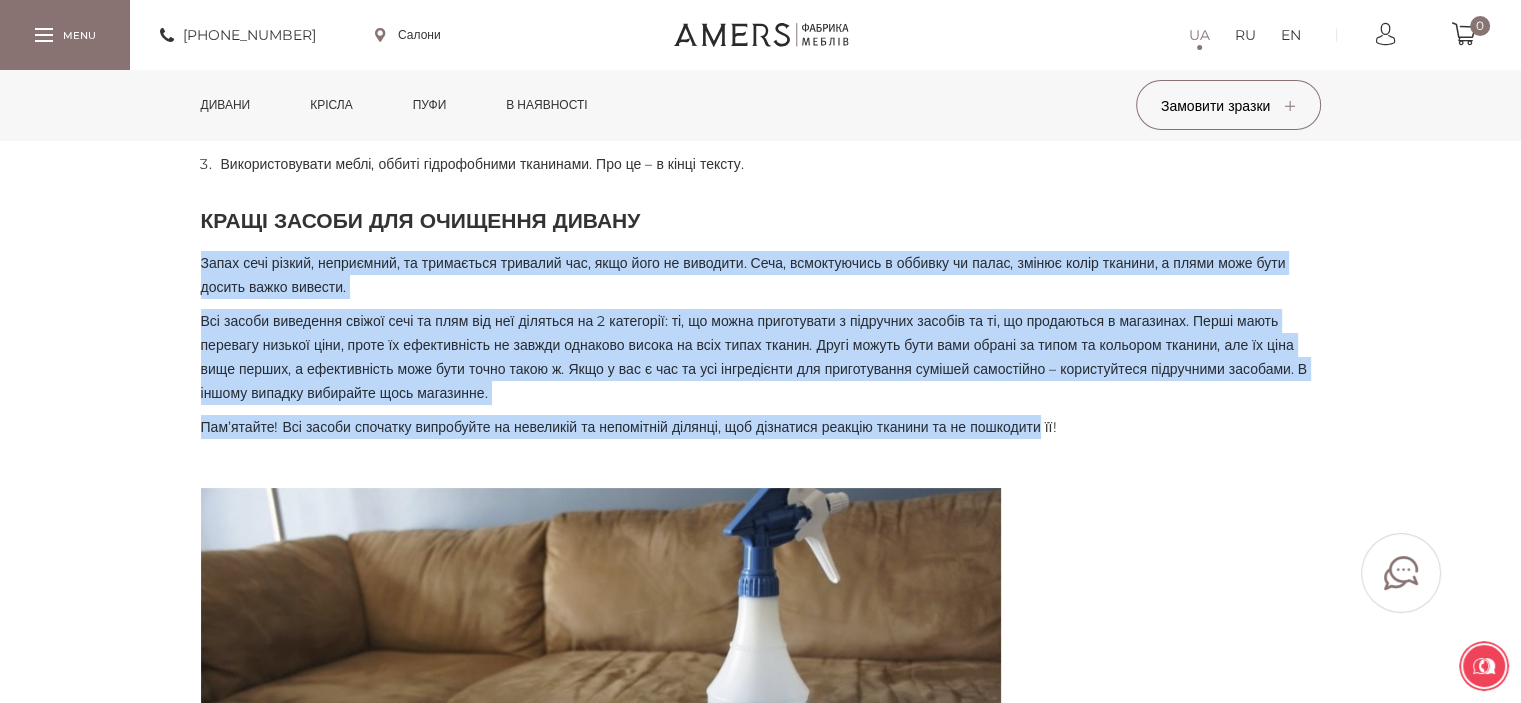 drag, startPoint x: 869, startPoint y: 231, endPoint x: 1140, endPoint y: 419, distance: 329.8257 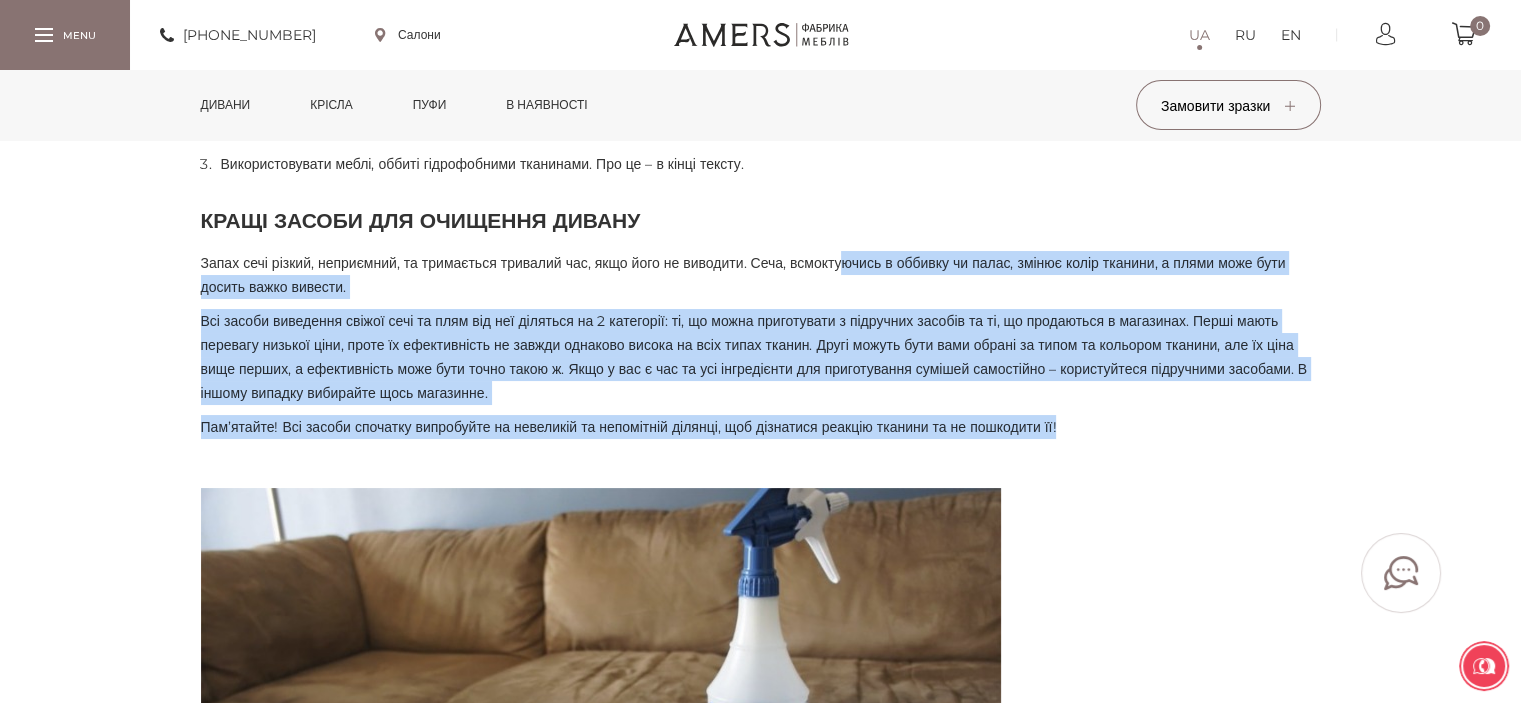 drag, startPoint x: 985, startPoint y: 335, endPoint x: 1168, endPoint y: 432, distance: 207.11832 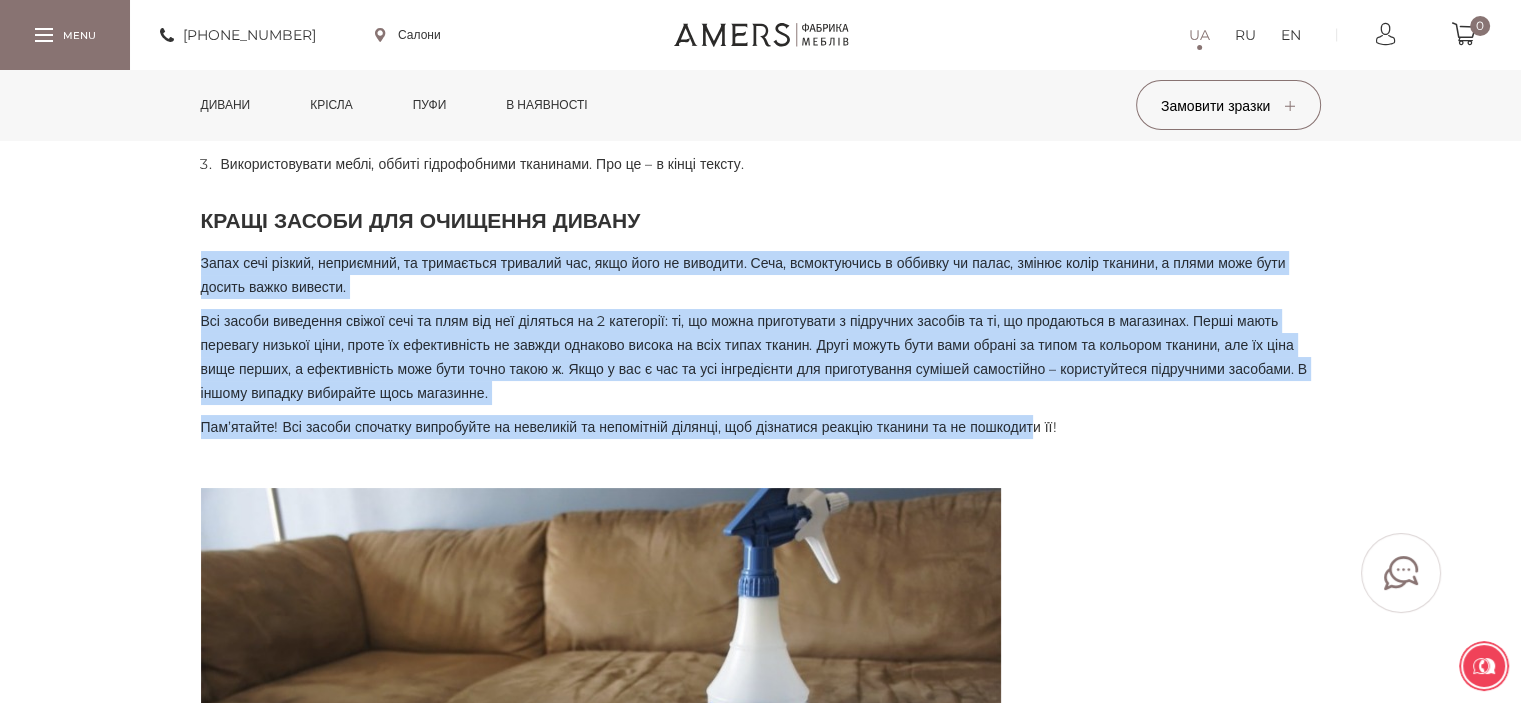 drag, startPoint x: 956, startPoint y: 283, endPoint x: 877, endPoint y: 222, distance: 99.80982 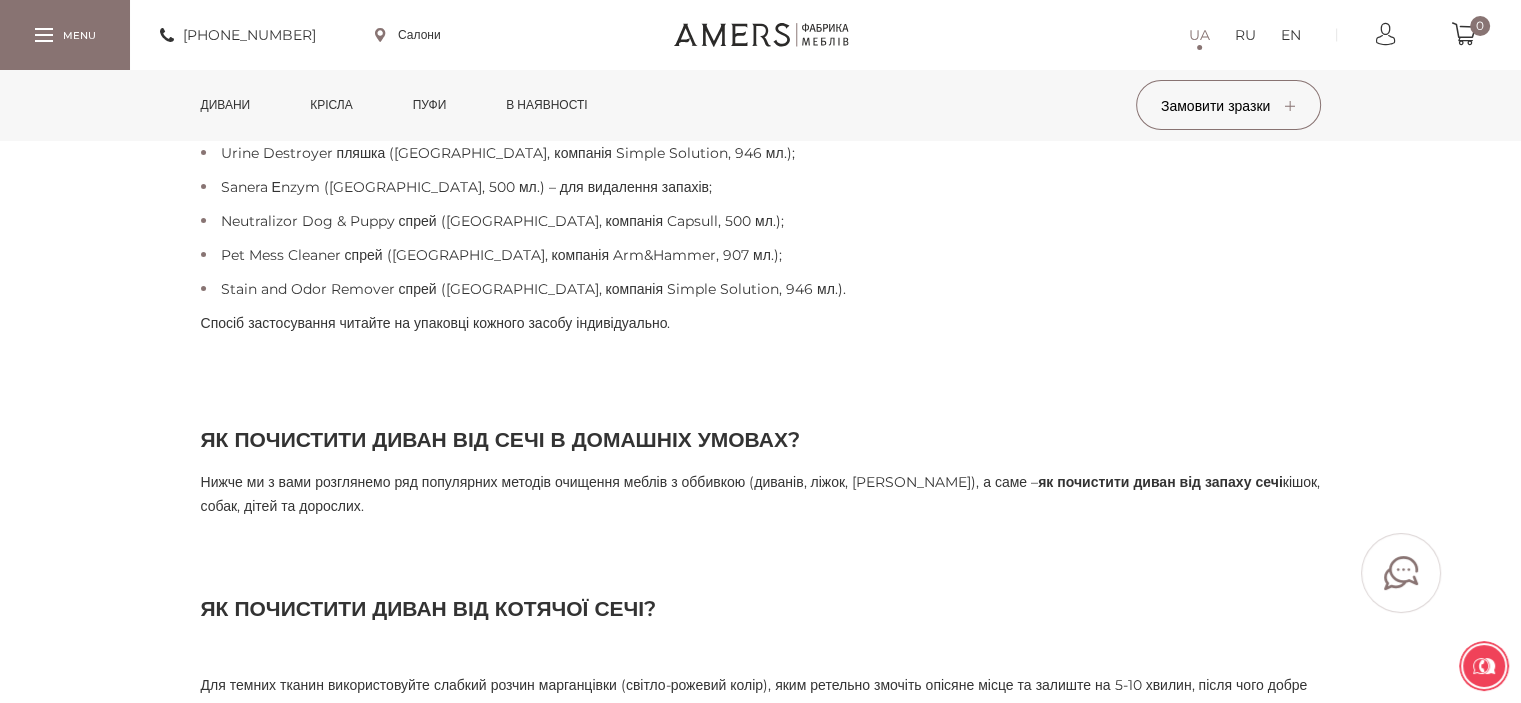scroll, scrollTop: 2300, scrollLeft: 0, axis: vertical 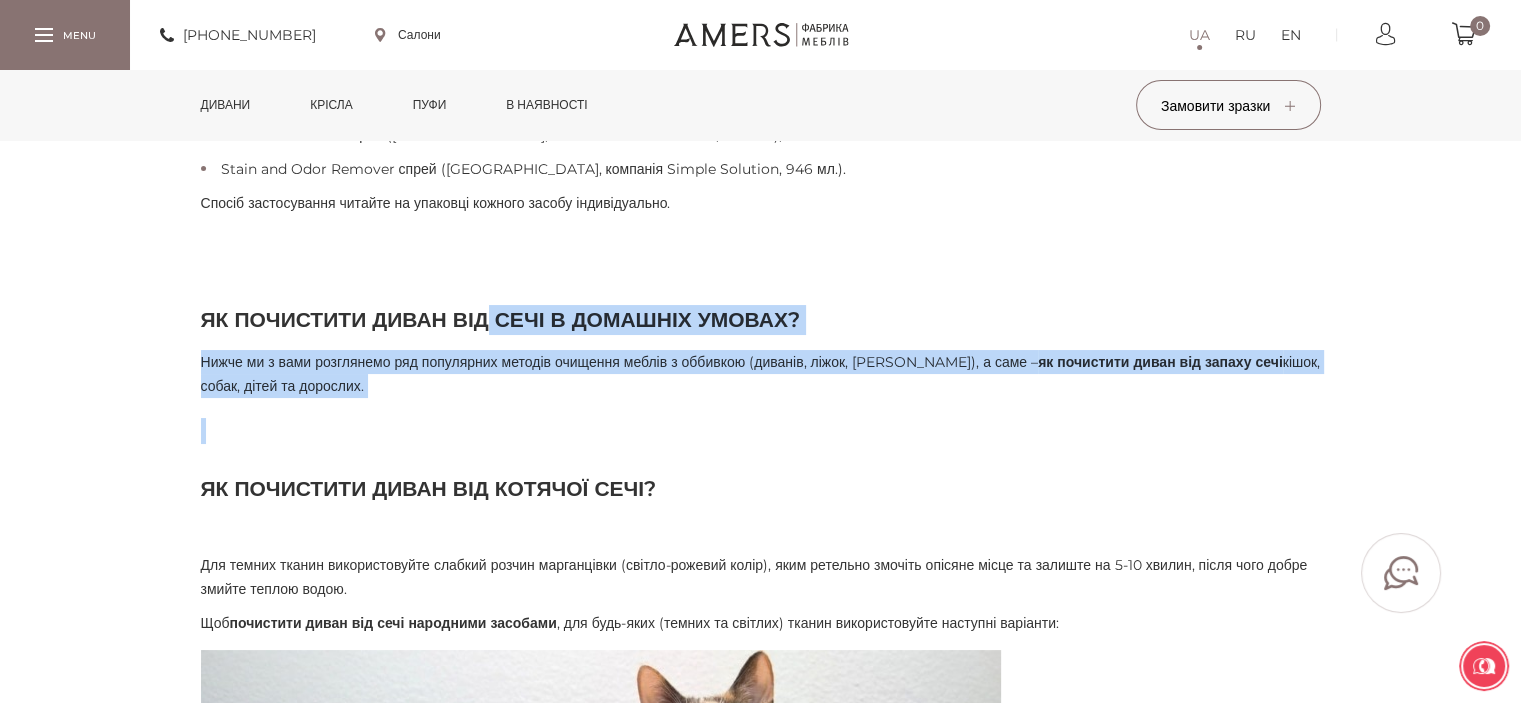 drag, startPoint x: 520, startPoint y: 318, endPoint x: 508, endPoint y: 297, distance: 24.186773 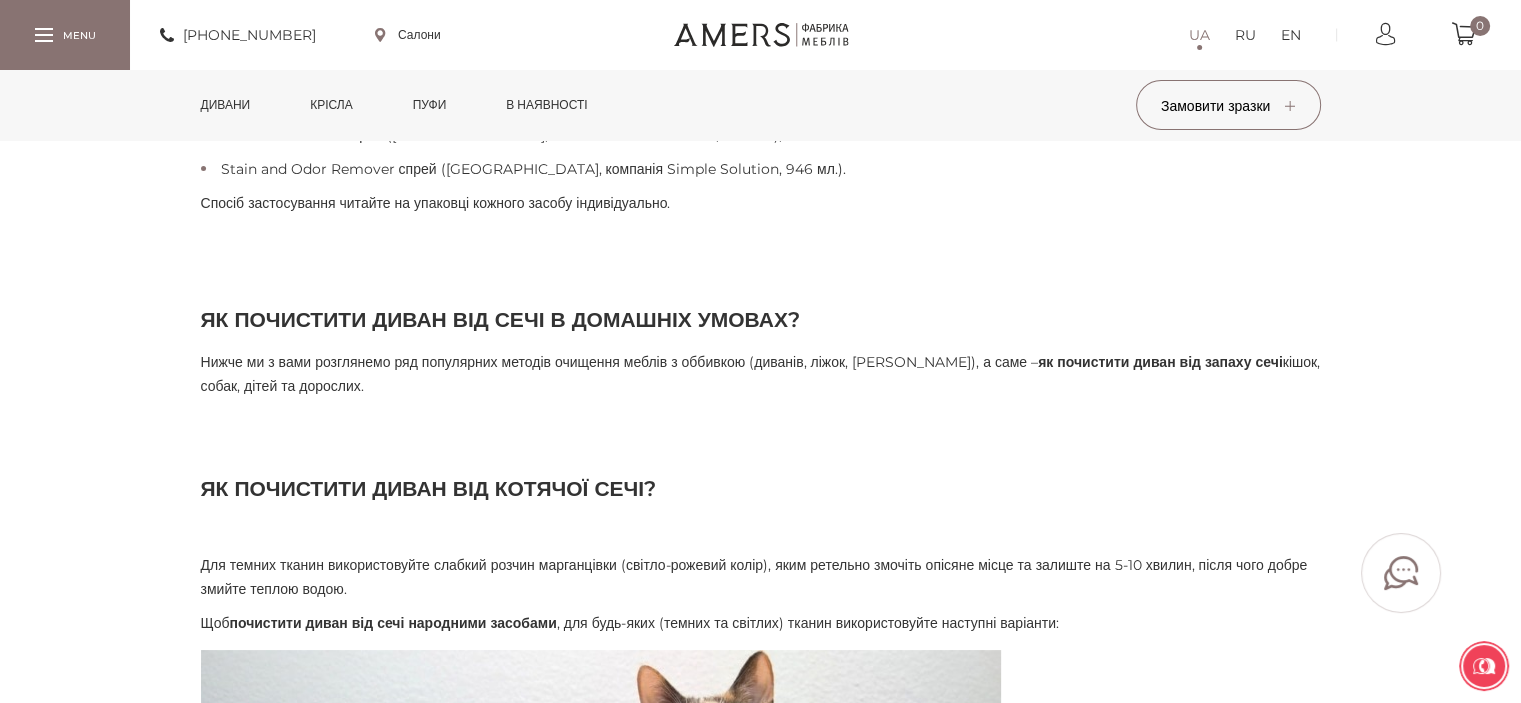scroll, scrollTop: 2500, scrollLeft: 0, axis: vertical 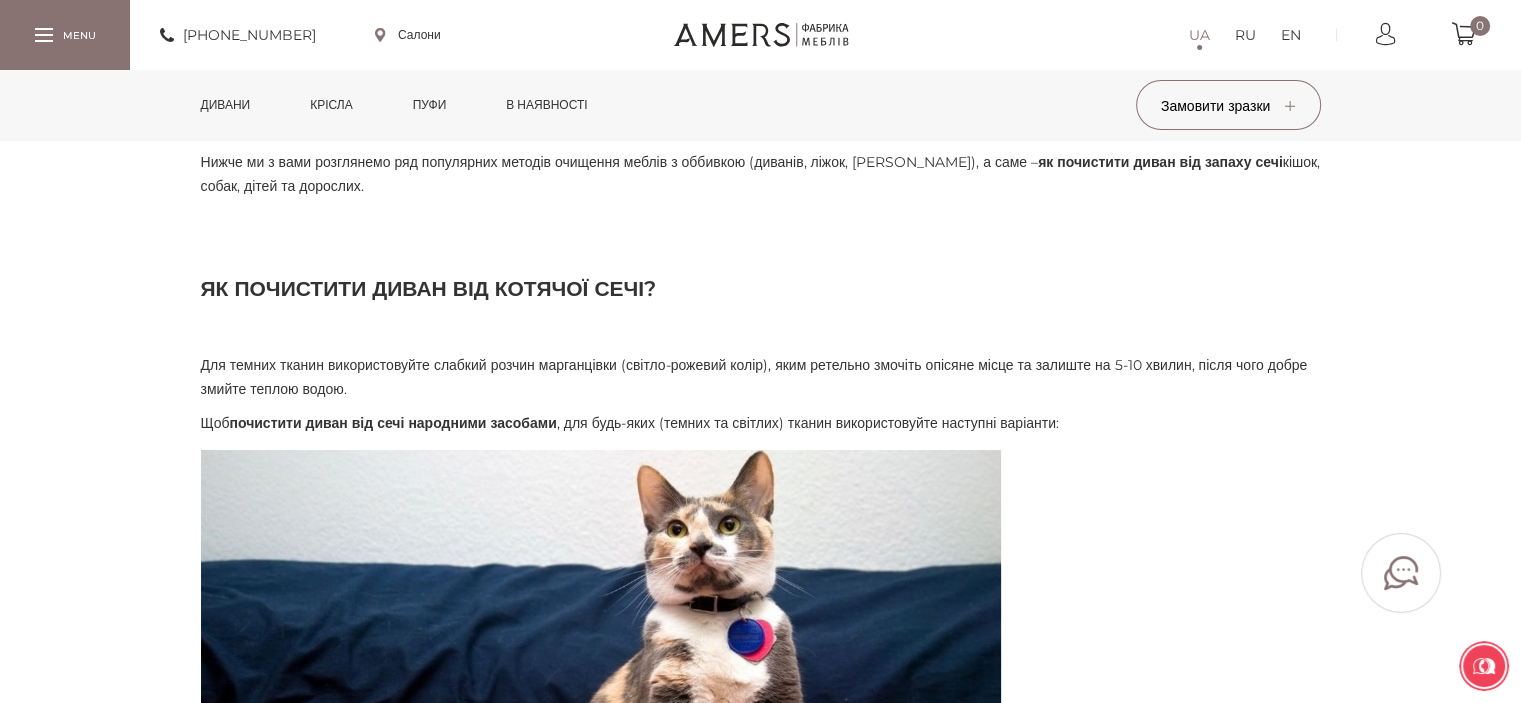 drag, startPoint x: 612, startPoint y: 399, endPoint x: 638, endPoint y: 420, distance: 33.42155 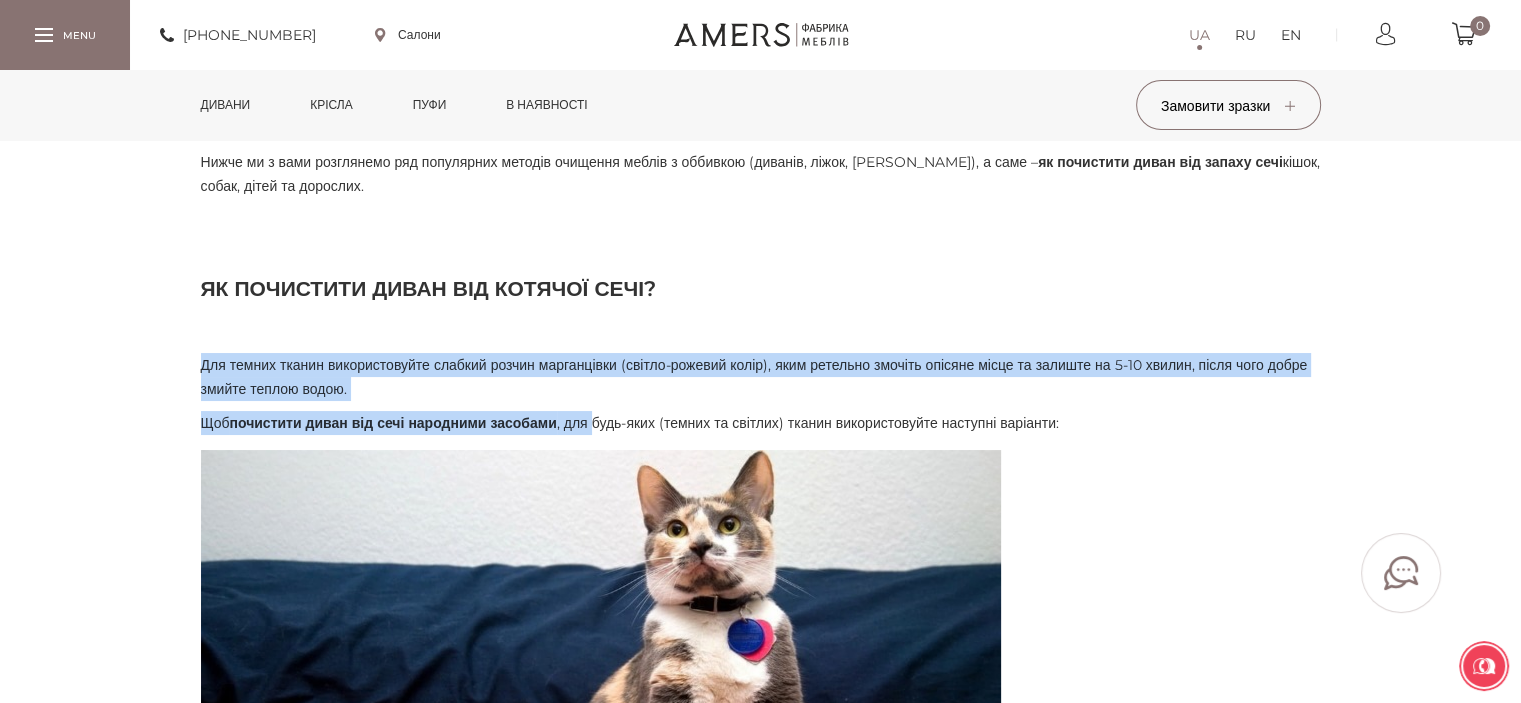 drag, startPoint x: 638, startPoint y: 420, endPoint x: 560, endPoint y: 337, distance: 113.89908 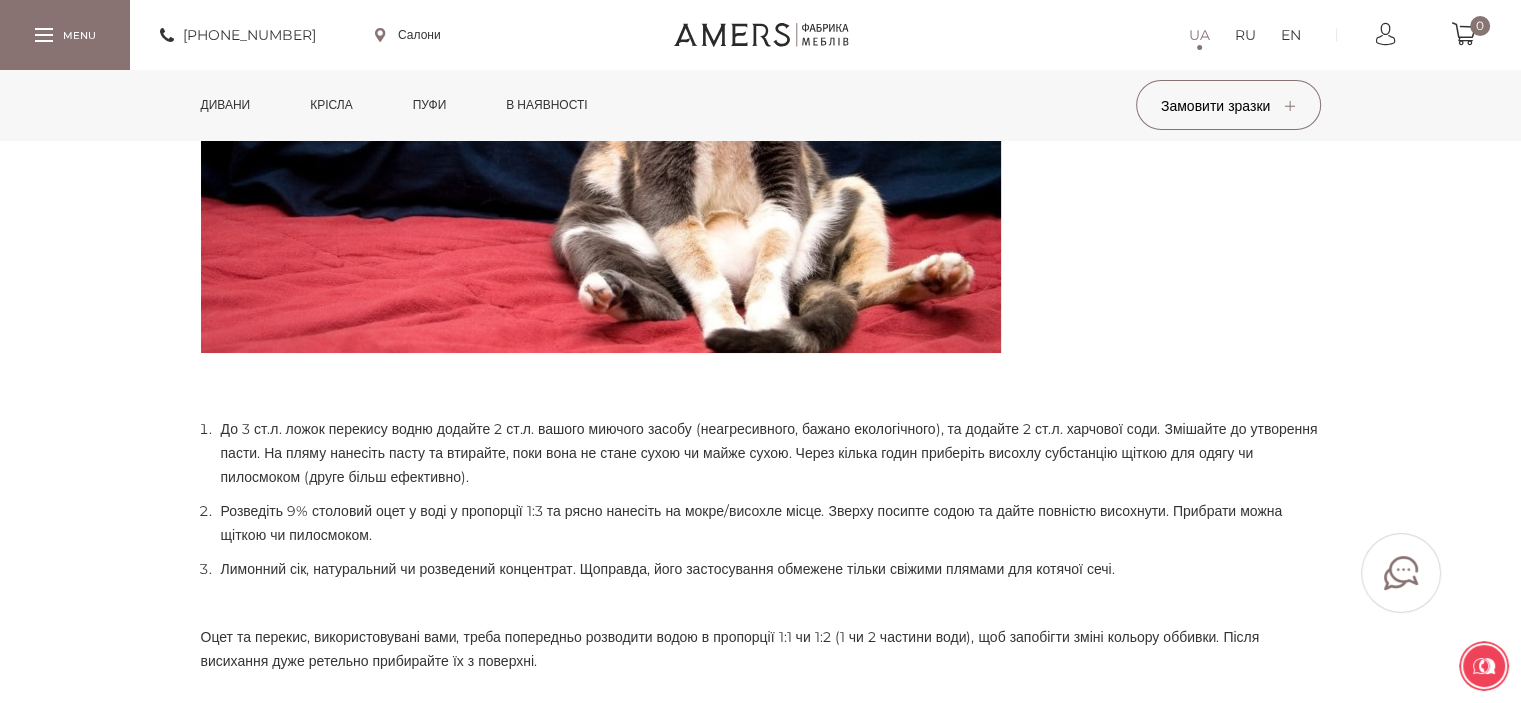 scroll, scrollTop: 3100, scrollLeft: 0, axis: vertical 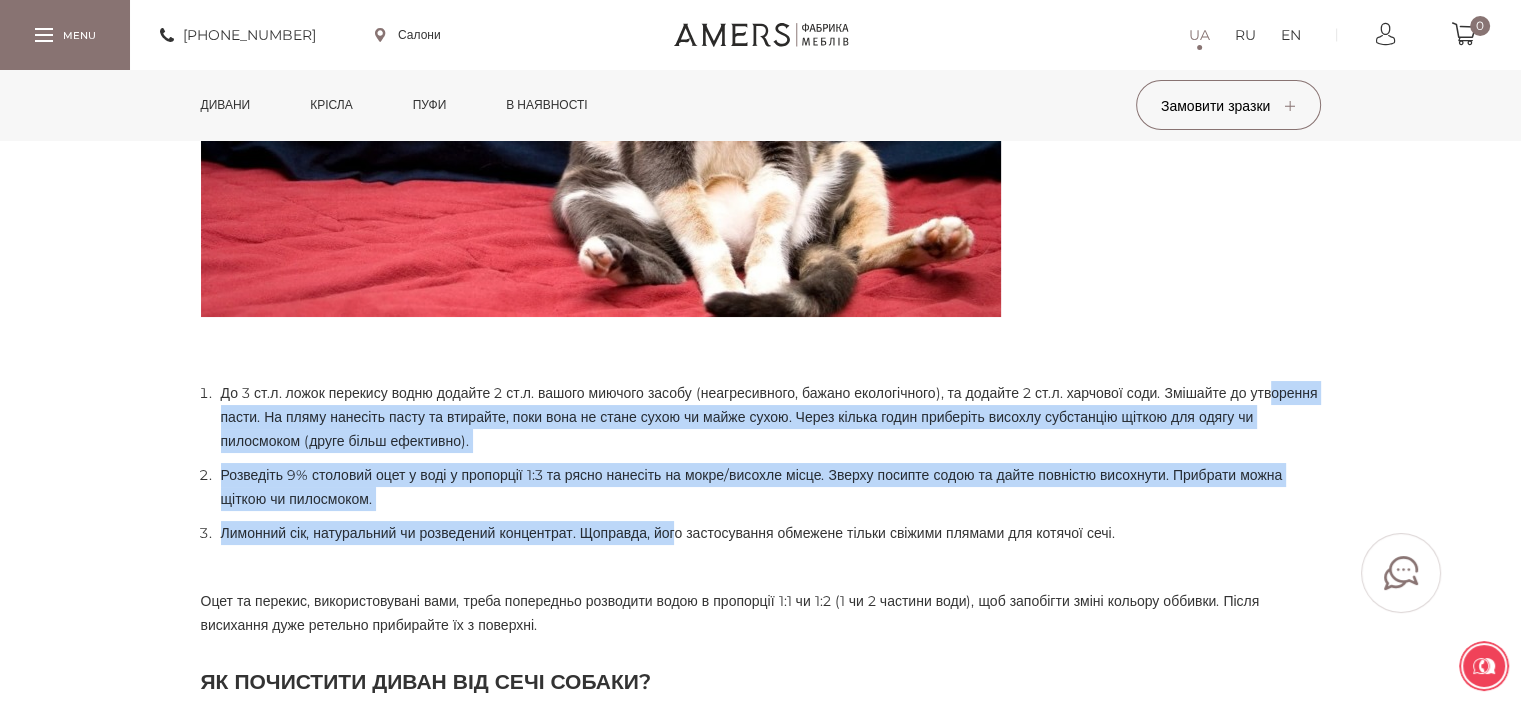 drag, startPoint x: 341, startPoint y: 407, endPoint x: 743, endPoint y: 536, distance: 422.1907 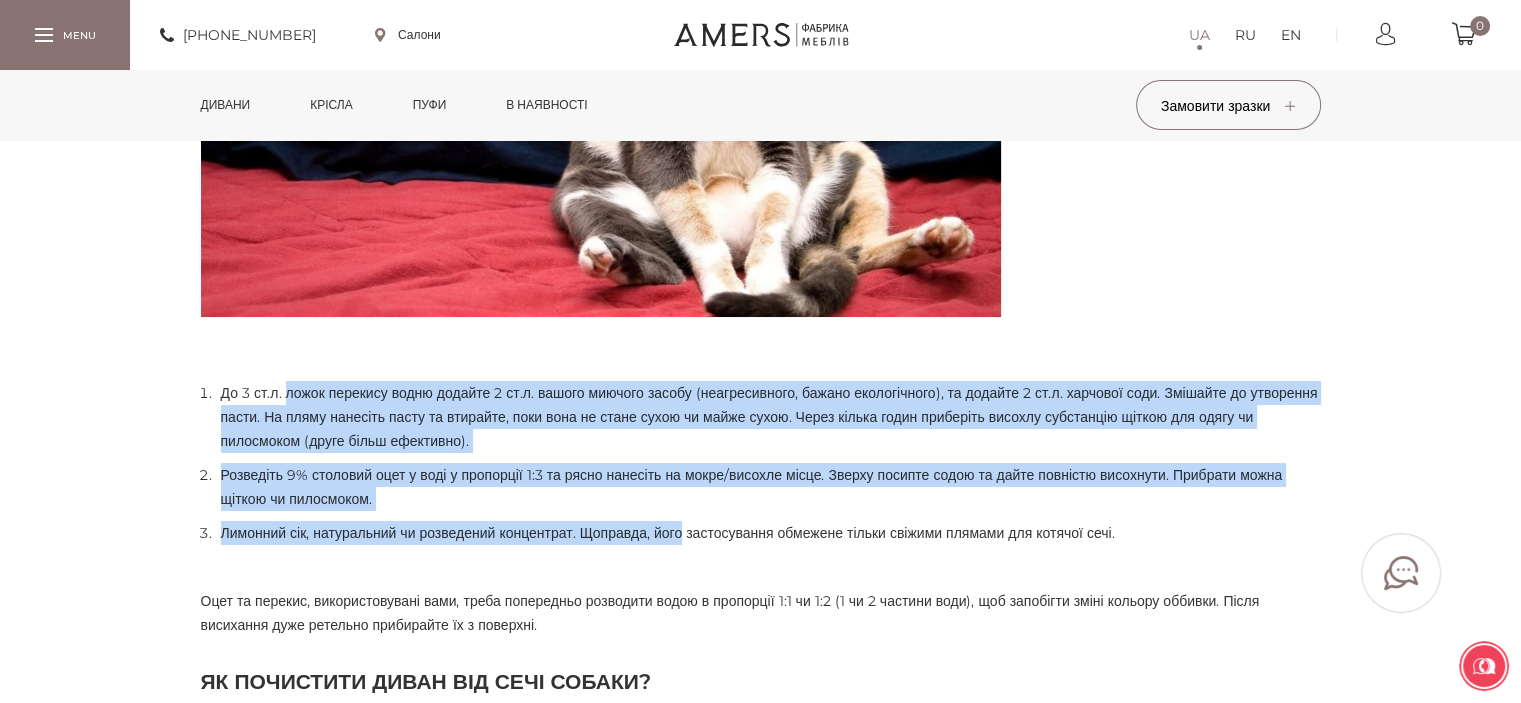 drag, startPoint x: 743, startPoint y: 536, endPoint x: 311, endPoint y: 387, distance: 456.97375 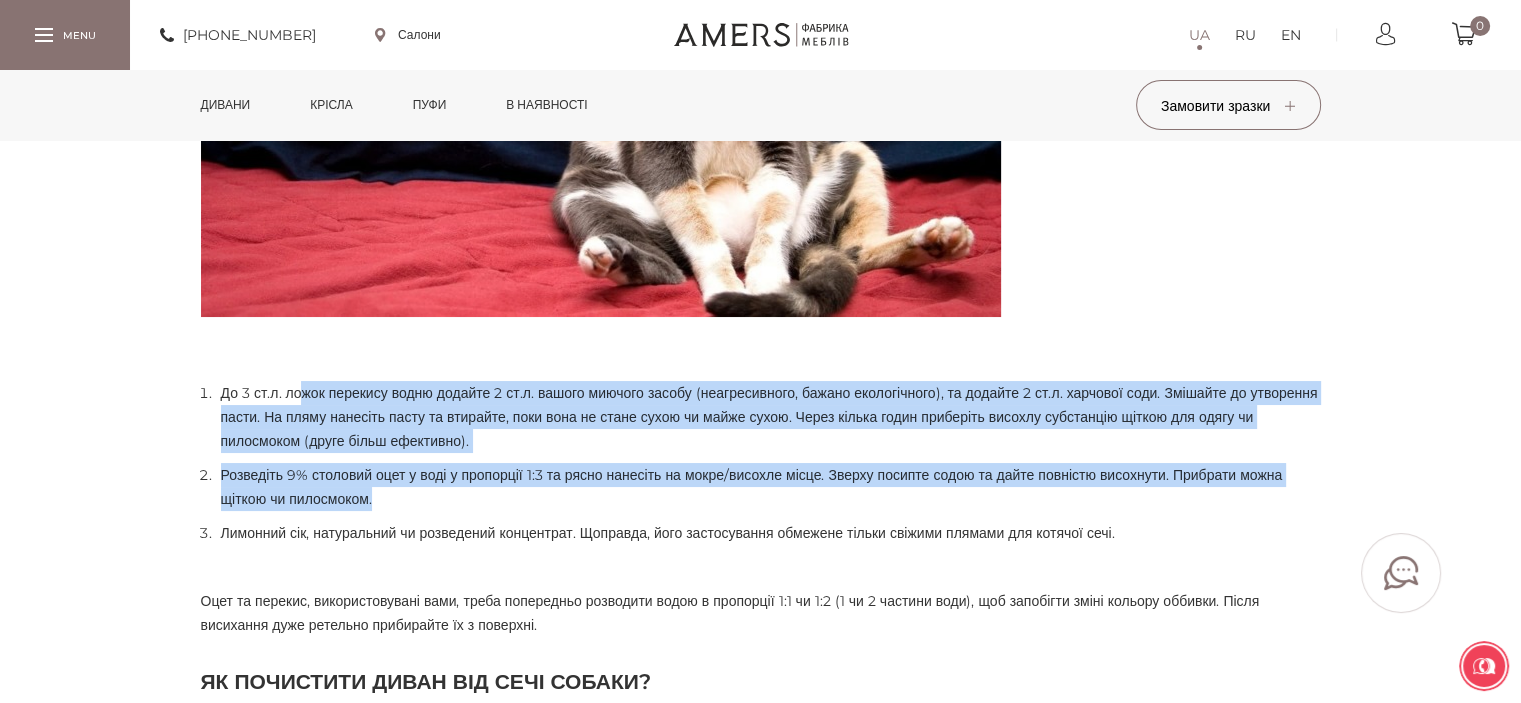 drag, startPoint x: 311, startPoint y: 387, endPoint x: 608, endPoint y: 501, distance: 318.12732 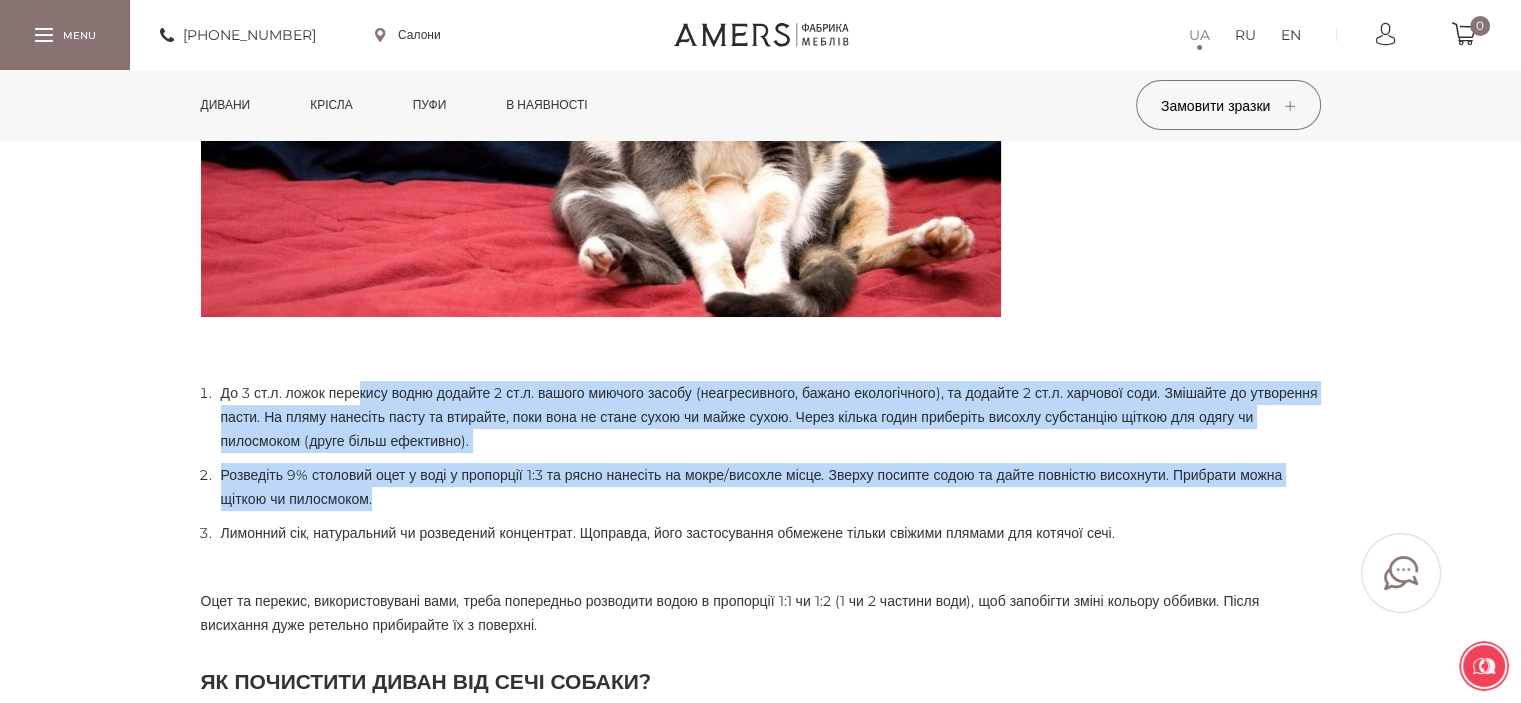 drag, startPoint x: 405, startPoint y: 406, endPoint x: 373, endPoint y: 389, distance: 36.23534 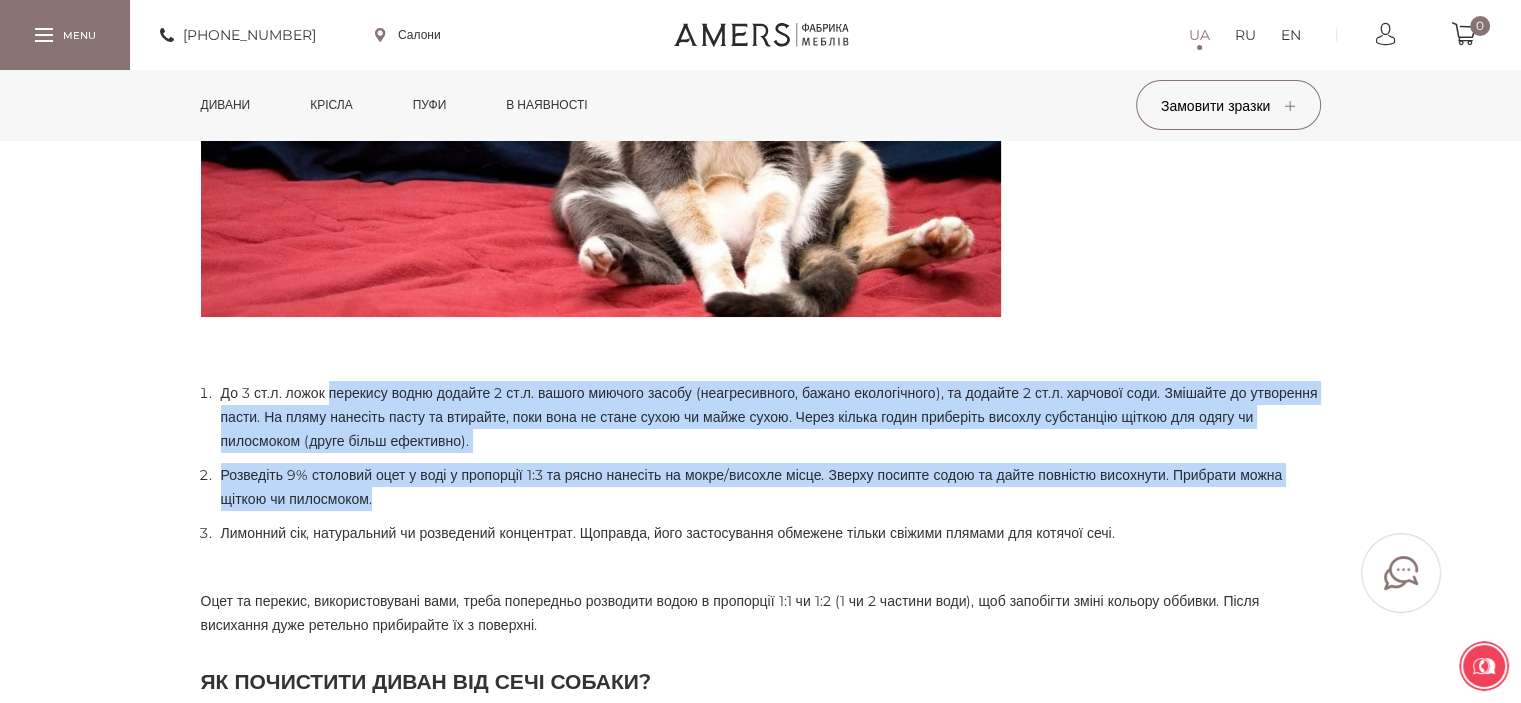 drag, startPoint x: 373, startPoint y: 389, endPoint x: 618, endPoint y: 500, distance: 268.9721 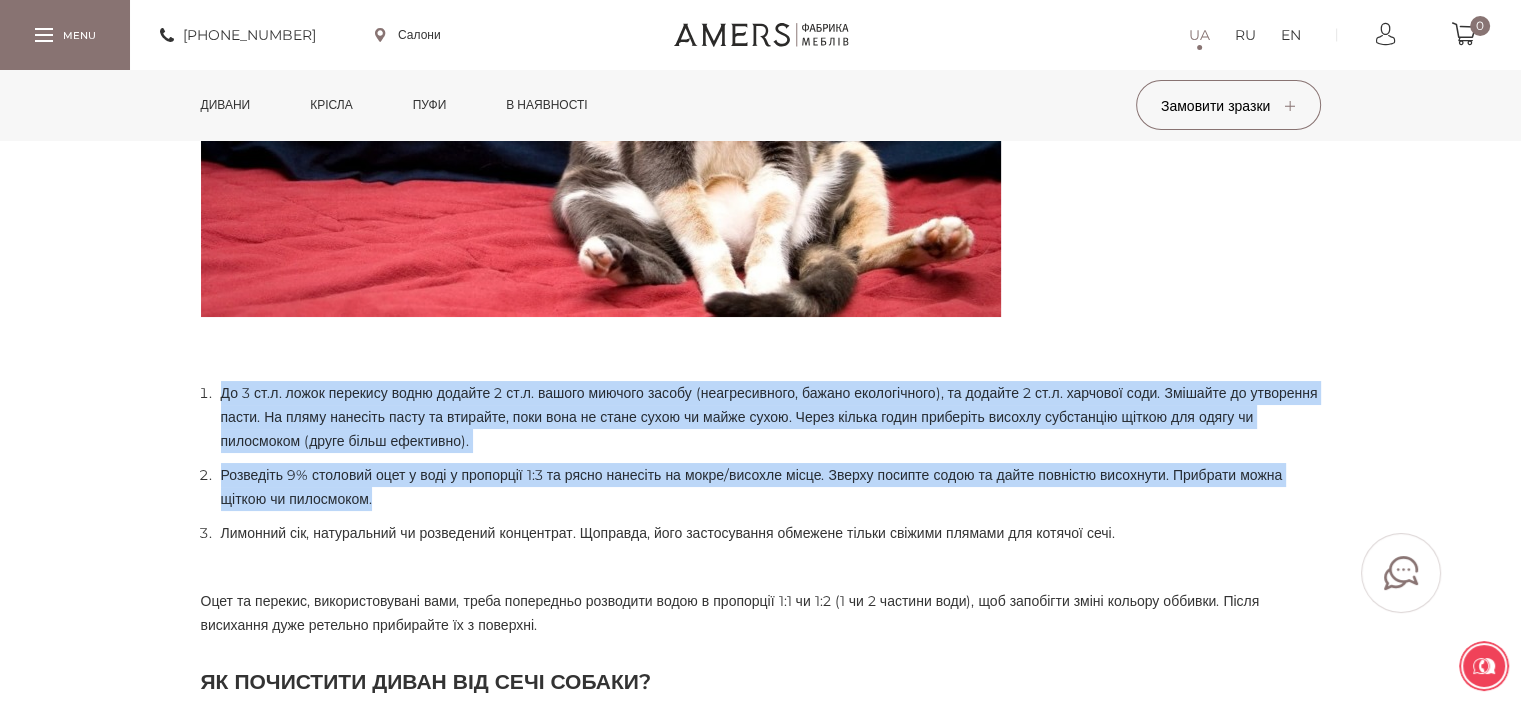 drag, startPoint x: 457, startPoint y: 399, endPoint x: 393, endPoint y: 364, distance: 72.94518 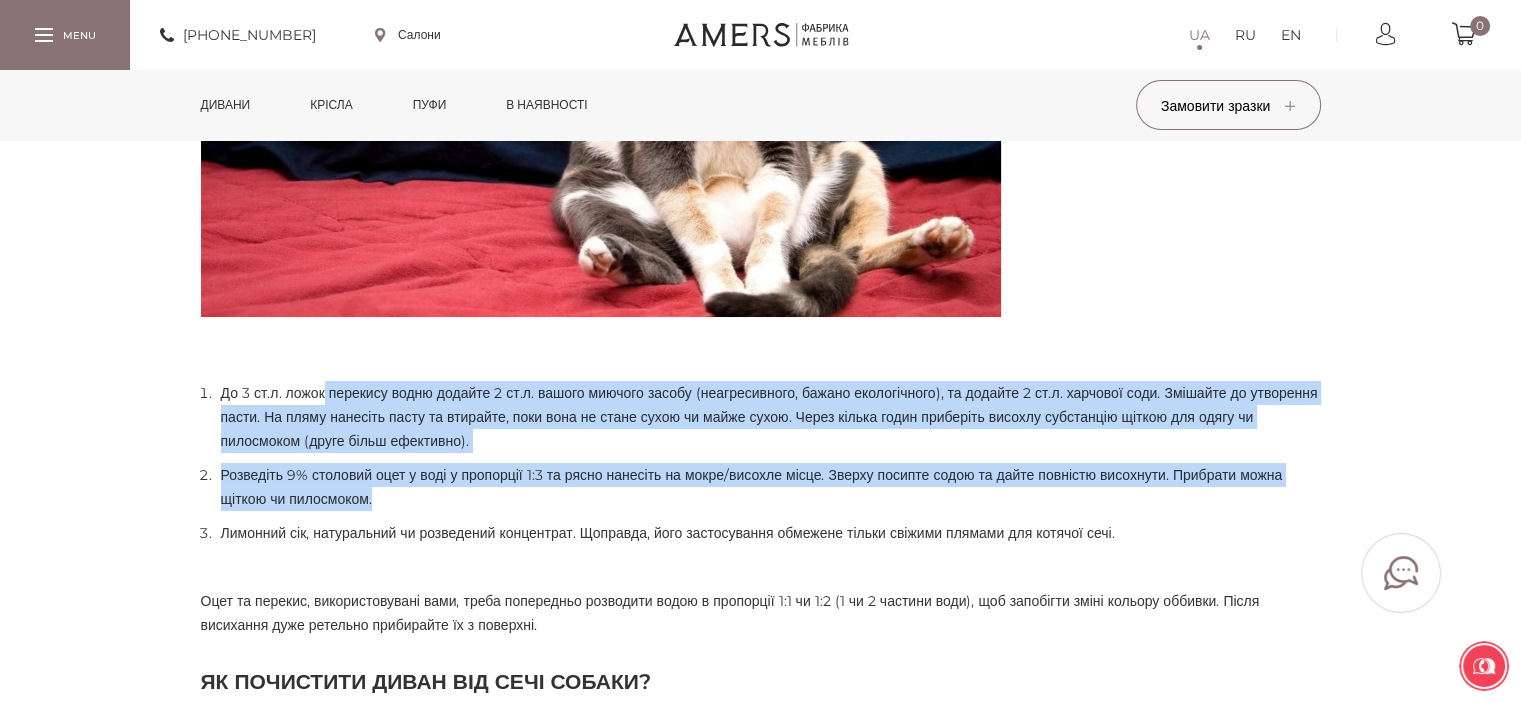drag, startPoint x: 592, startPoint y: 502, endPoint x: 332, endPoint y: 379, distance: 287.6265 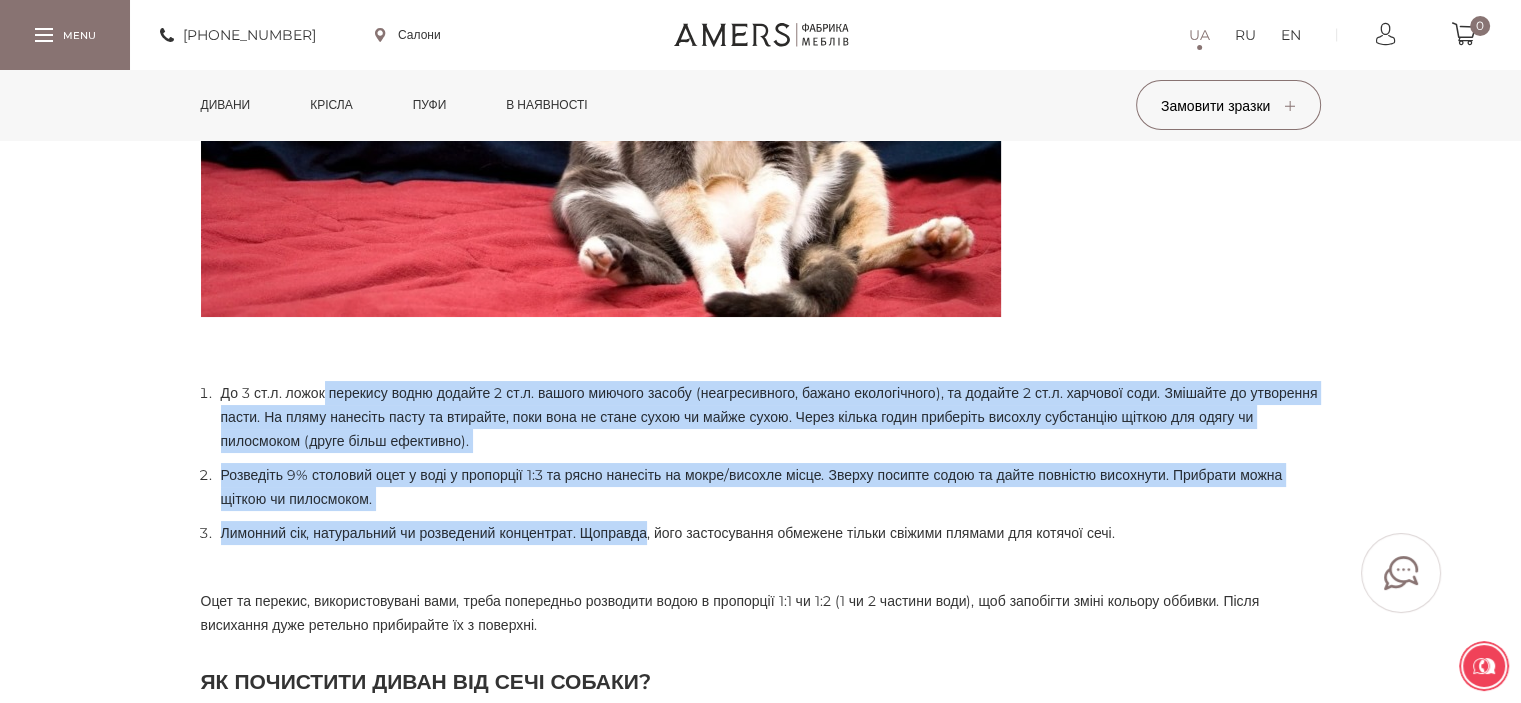 drag, startPoint x: 332, startPoint y: 379, endPoint x: 697, endPoint y: 525, distance: 393.11703 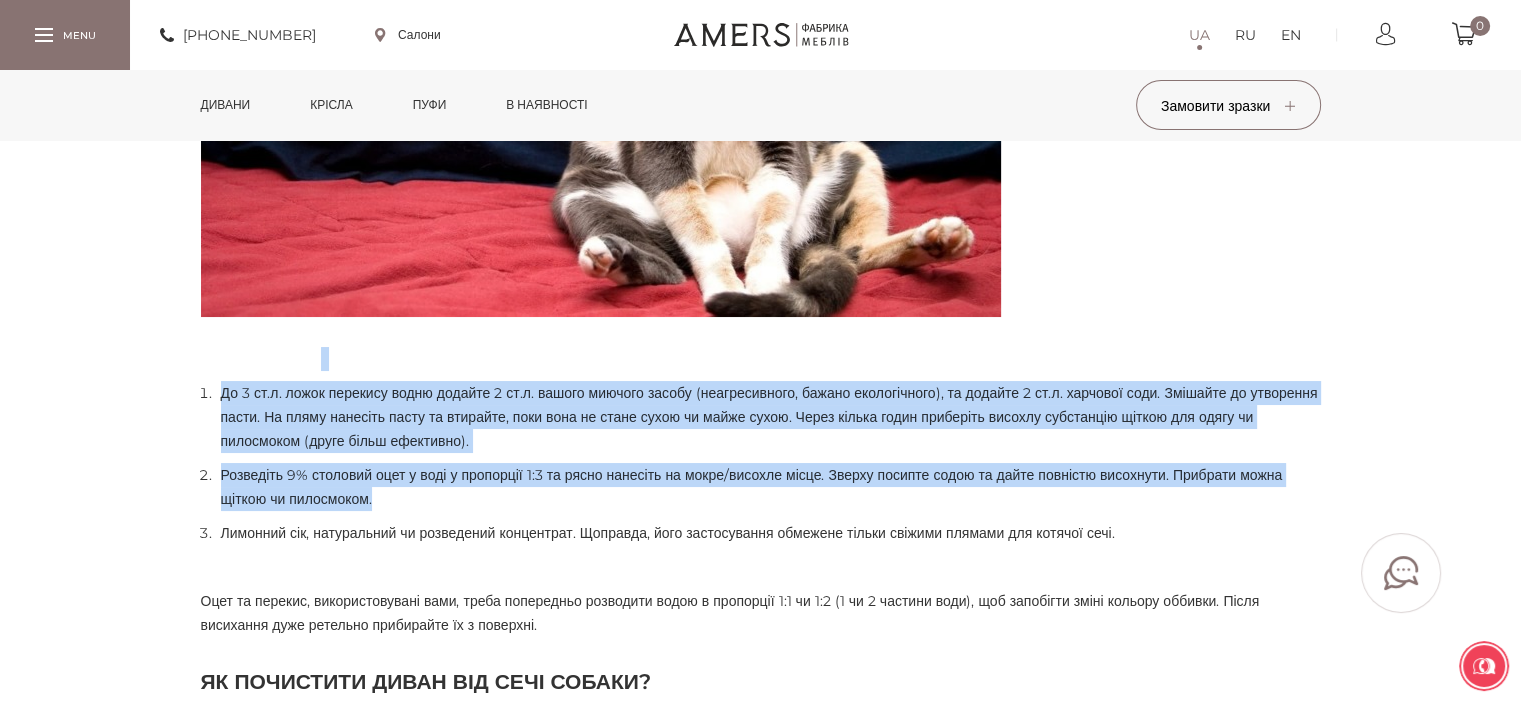 drag, startPoint x: 653, startPoint y: 509, endPoint x: 244, endPoint y: 367, distance: 432.9492 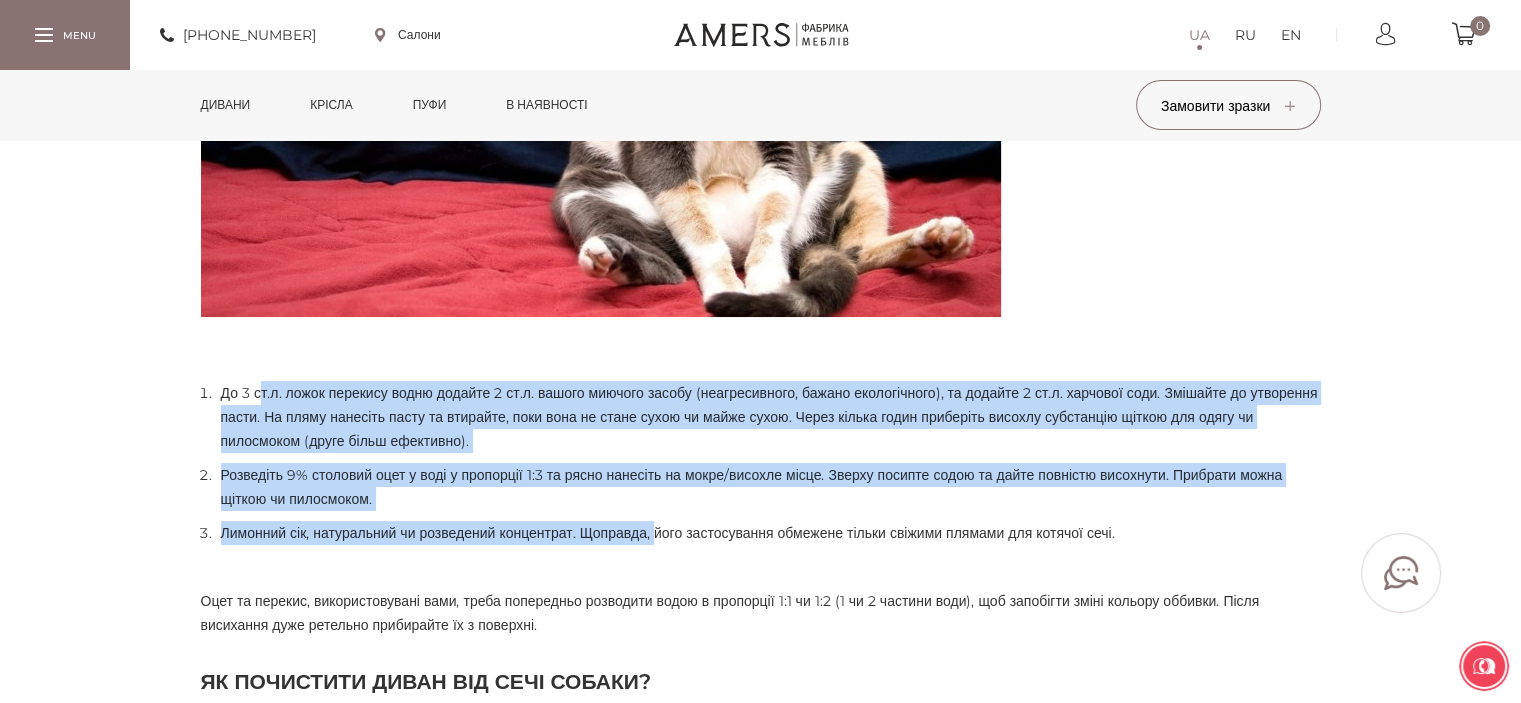 drag, startPoint x: 567, startPoint y: 478, endPoint x: 719, endPoint y: 523, distance: 158.52129 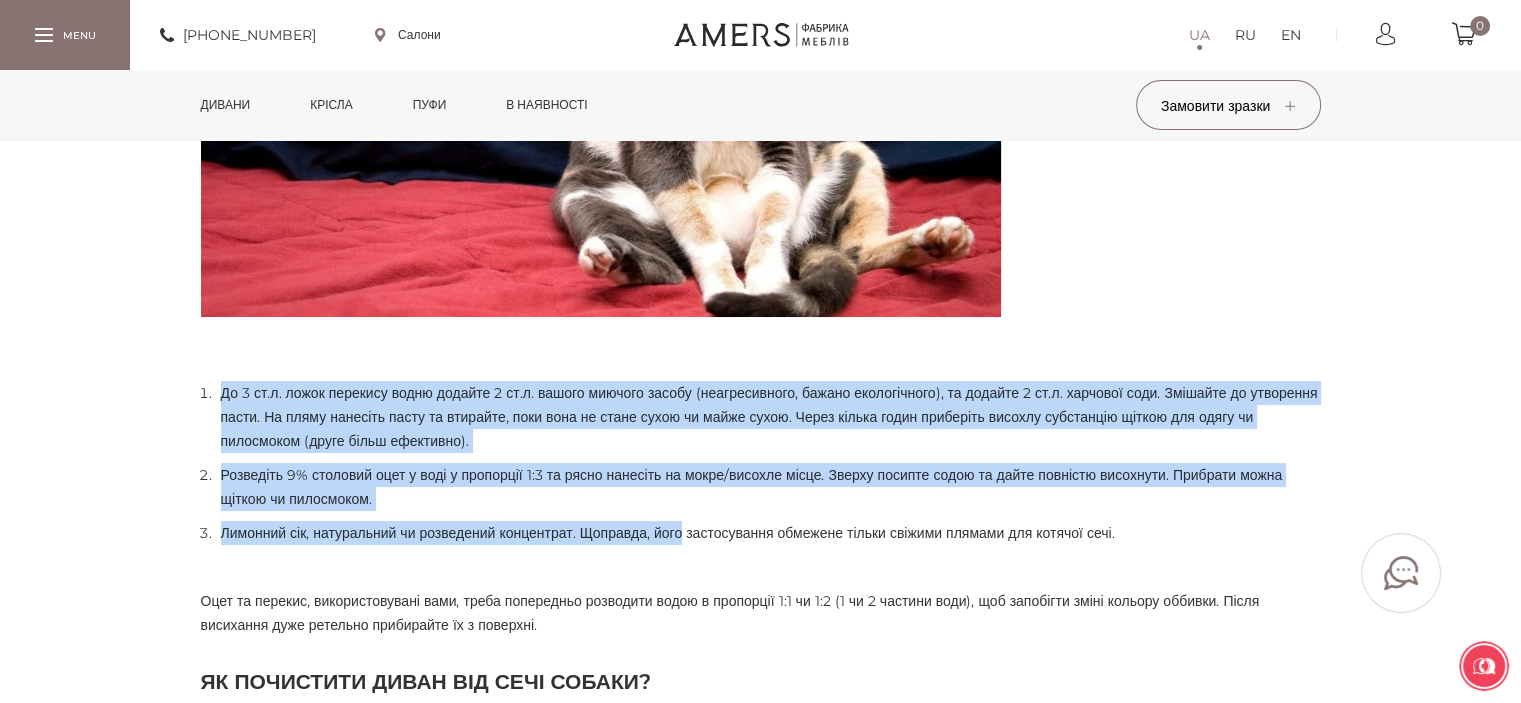 drag, startPoint x: 479, startPoint y: 463, endPoint x: 175, endPoint y: 382, distance: 314.6061 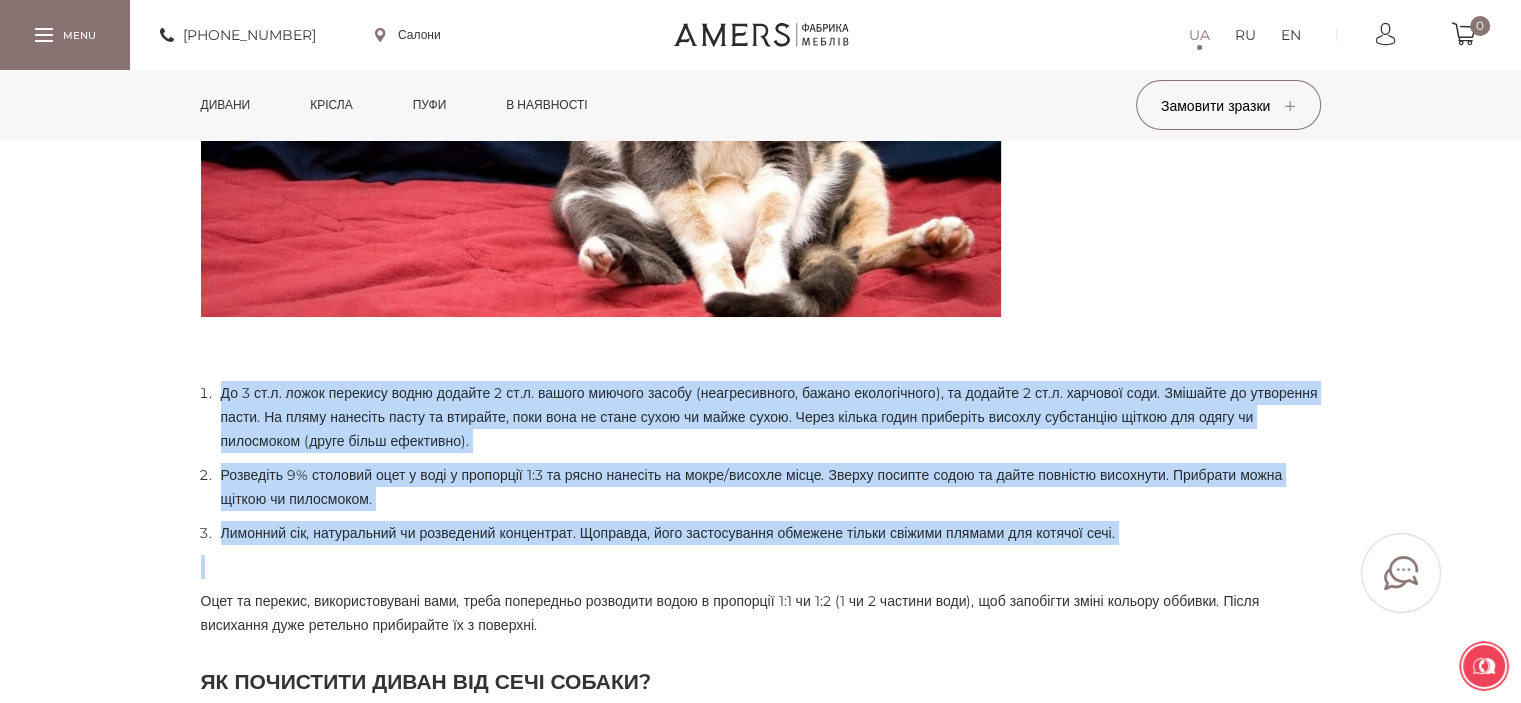 drag 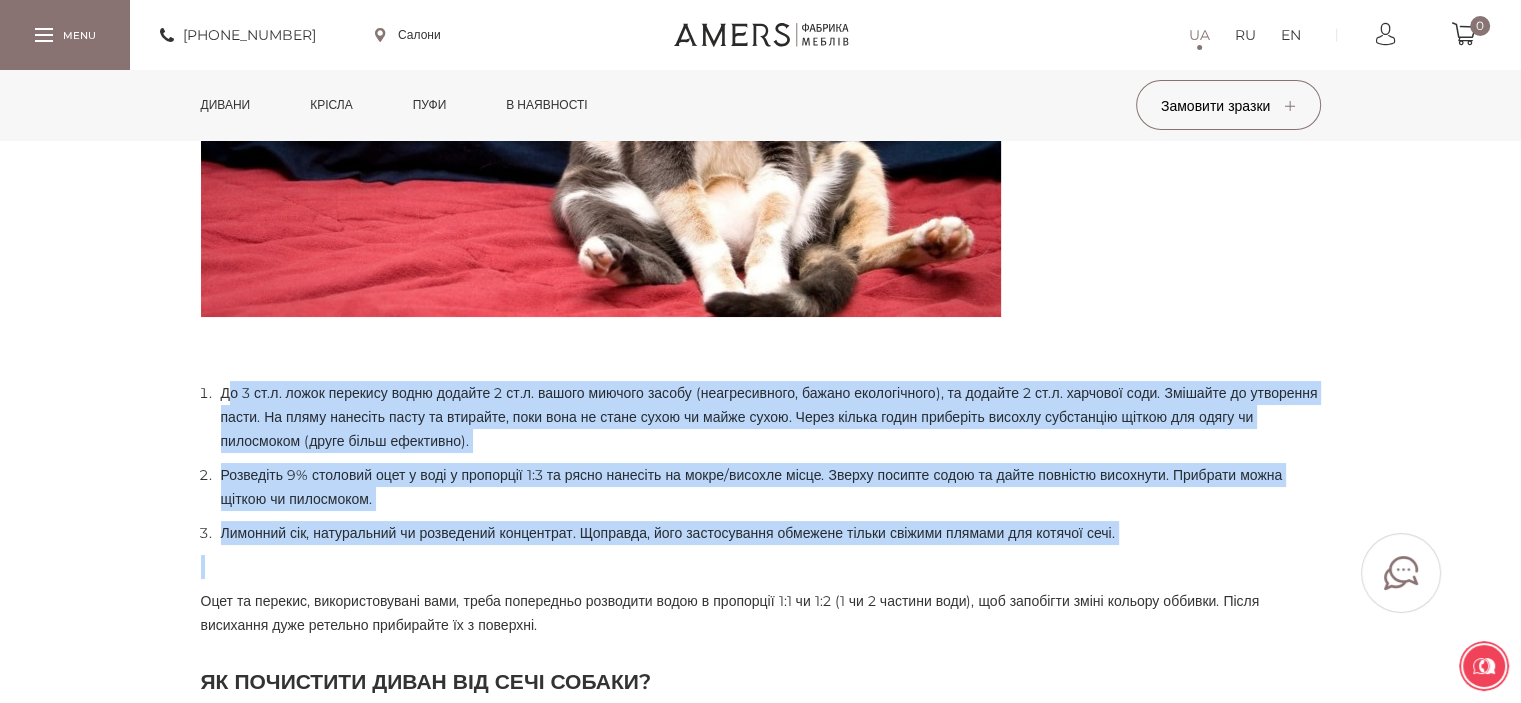click on "Кілька слів про те, як застрахуватися від попадання сечі на оббивку дивана/ліжка/крісла:
Укладаючи на меблі людину з проблемою нетримання чи літню, підстеліть клейонку чи м’яку прогумовану підкладку під її постільну білизну – вона утримає рідину від оббивки. Аналогічним чином слід чинити з маленькою дитиною чи підлітком, що страждає від такої проблеми.
Використовувати меблі, оббиті гідрофобними тканинами. Про це – в кінці тексту.
Кращі засоби для очищення дивану
DuftaPet спреї, пляшки, бідони ([GEOGRAPHIC_DATA], компанія Dufta, 250-2500 мл.);" at bounding box center [761, 1108] 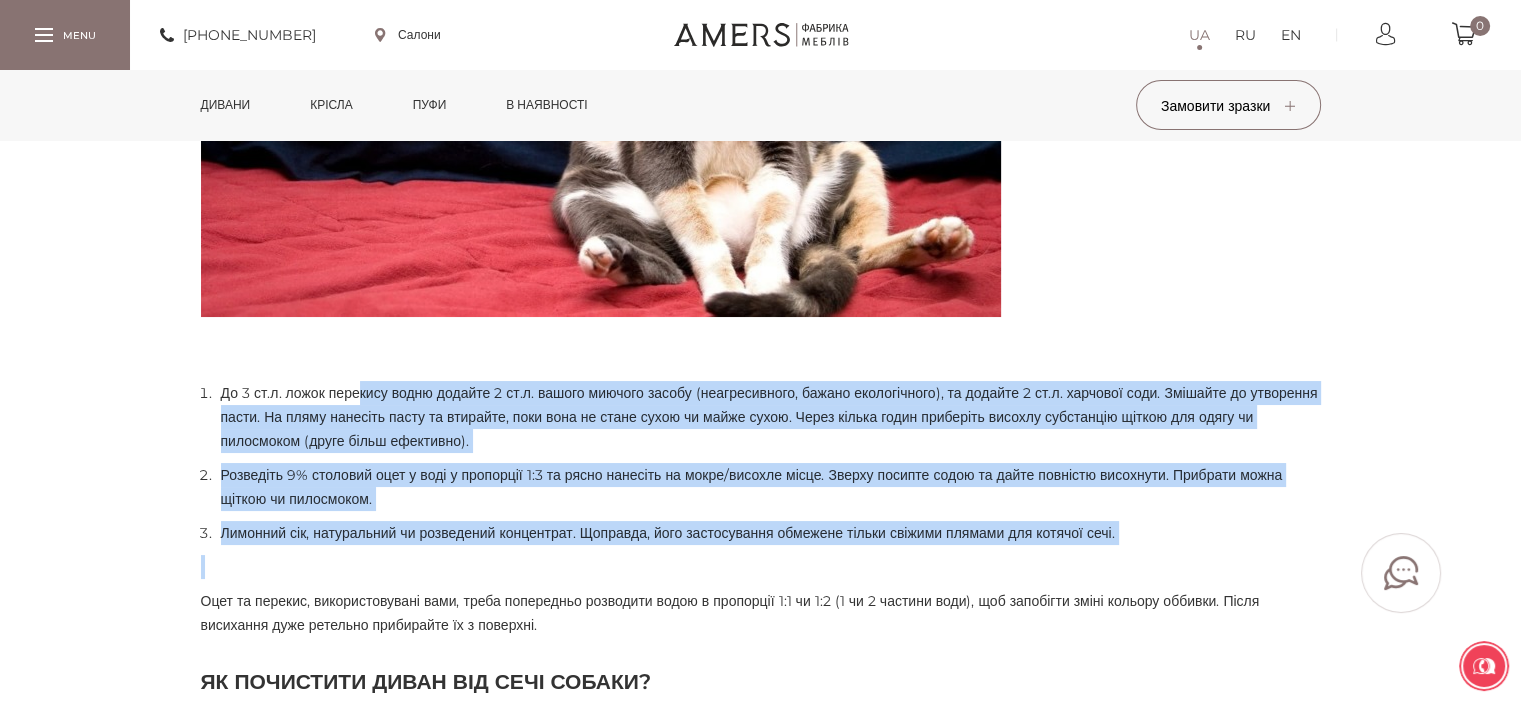 click on "Кілька слів про те, як застрахуватися від попадання сечі на оббивку дивана/ліжка/крісла:
Укладаючи на меблі людину з проблемою нетримання чи літню, підстеліть клейонку чи м’яку прогумовану підкладку під її постільну білизну – вона утримає рідину від оббивки. Аналогічним чином слід чинити з маленькою дитиною чи підлітком, що страждає від такої проблеми.
Використовувати меблі, оббиті гідрофобними тканинами. Про це – в кінці тексту.
Кращі засоби для очищення дивану
DuftaPet спреї, пляшки, бідони ([GEOGRAPHIC_DATA], компанія Dufta, 250-2500 мл.);" at bounding box center (761, 1108) 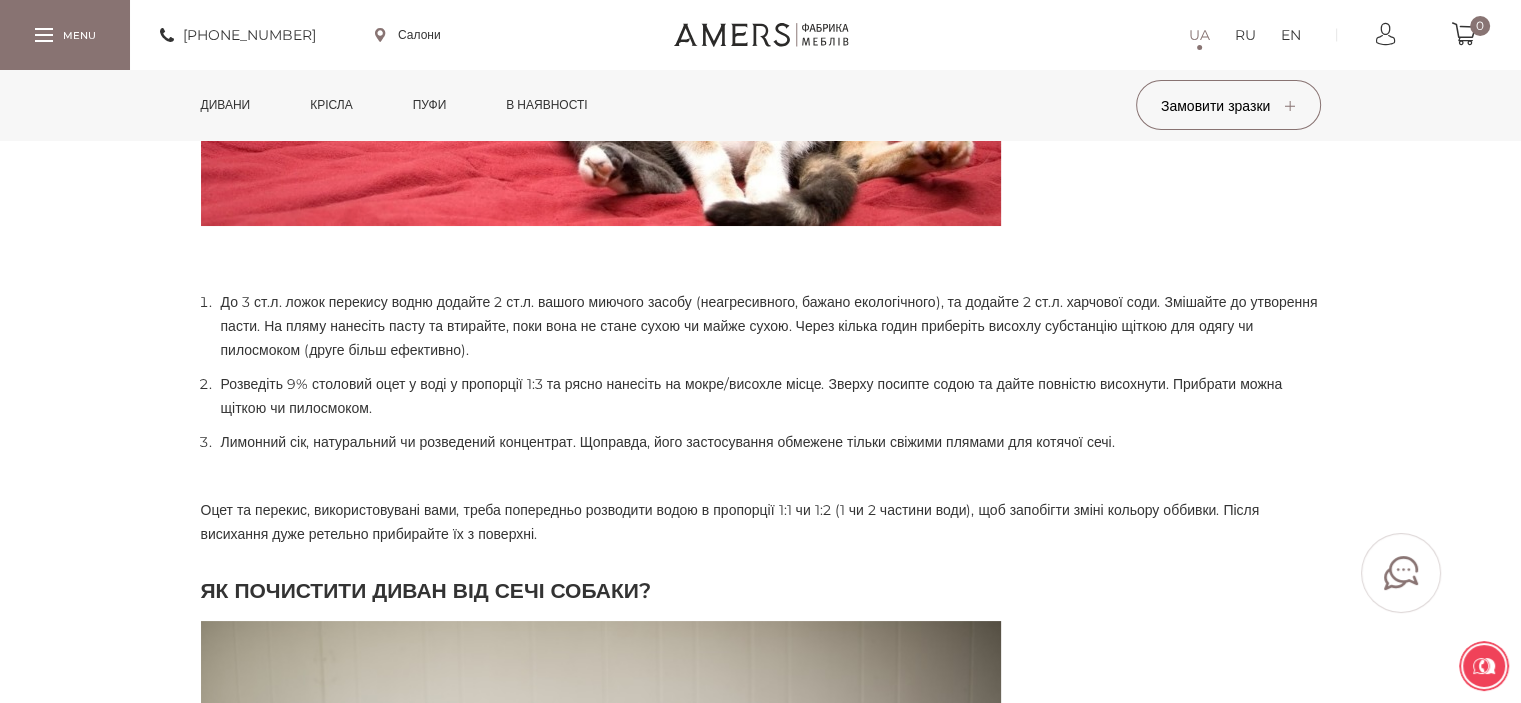 scroll, scrollTop: 3300, scrollLeft: 0, axis: vertical 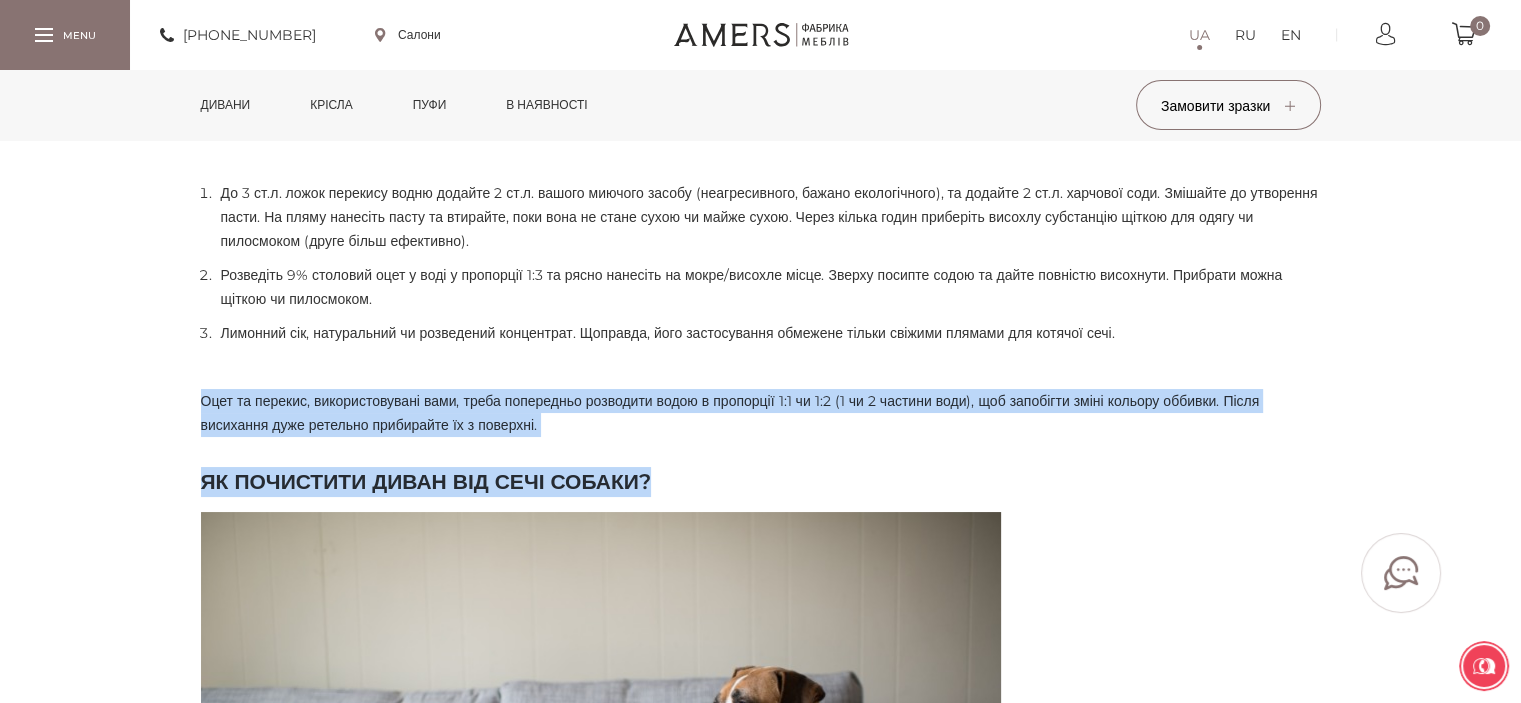 click on "Кілька слів про те, як застрахуватися від попадання сечі на оббивку дивана/ліжка/крісла:
Укладаючи на меблі людину з проблемою нетримання чи літню, підстеліть клейонку чи м’яку прогумовану підкладку під її постільну білизну – вона утримає рідину від оббивки. Аналогічним чином слід чинити з маленькою дитиною чи підлітком, що страждає від такої проблеми.
Використовувати меблі, оббиті гідрофобними тканинами. Про це – в кінці тексту.
Кращі засоби для очищення дивану
DuftaPet спреї, пляшки, бідони ([GEOGRAPHIC_DATA], компанія Dufta, 250-2500 мл.);" at bounding box center [761, 908] 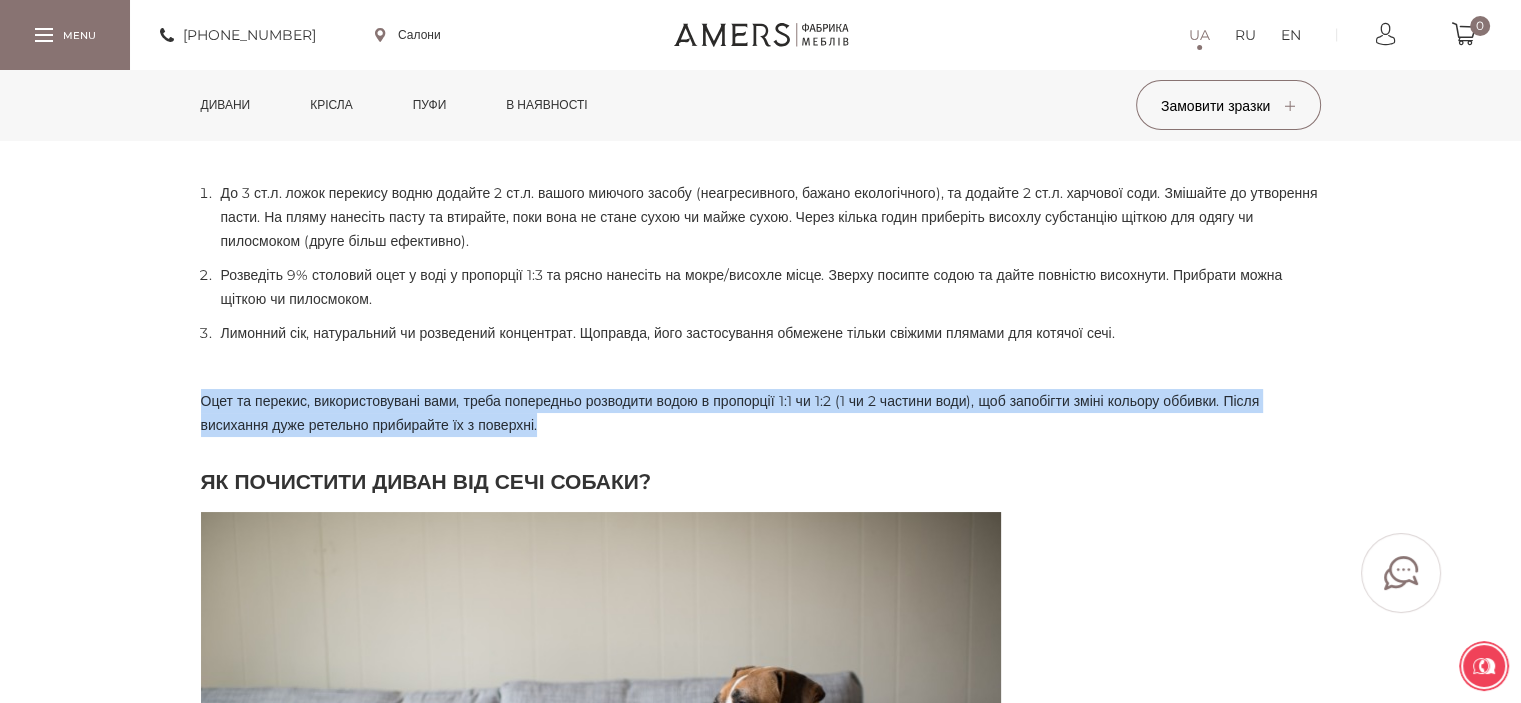 click on "Кілька слів про те, як застрахуватися від попадання сечі на оббивку дивана/ліжка/крісла:
Укладаючи на меблі людину з проблемою нетримання чи літню, підстеліть клейонку чи м’яку прогумовану підкладку під її постільну білизну – вона утримає рідину від оббивки. Аналогічним чином слід чинити з маленькою дитиною чи підлітком, що страждає від такої проблеми.
Використовувати меблі, оббиті гідрофобними тканинами. Про це – в кінці тексту.
Кращі засоби для очищення дивану
DuftaPet спреї, пляшки, бідони ([GEOGRAPHIC_DATA], компанія Dufta, 250-2500 мл.);" at bounding box center (761, 908) 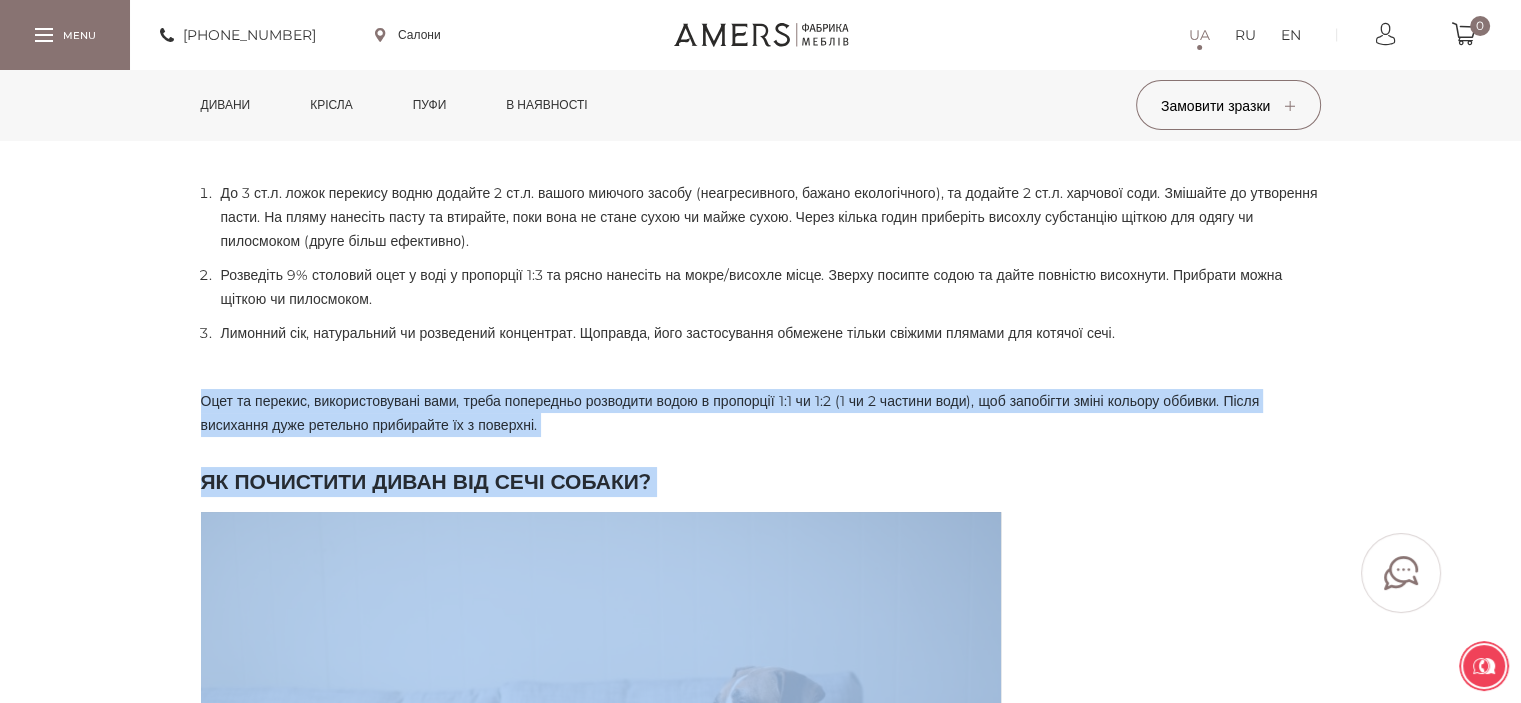 click on "Кілька слів про те, як застрахуватися від попадання сечі на оббивку дивана/ліжка/крісла:
Укладаючи на меблі людину з проблемою нетримання чи літню, підстеліть клейонку чи м’яку прогумовану підкладку під її постільну білизну – вона утримає рідину від оббивки. Аналогічним чином слід чинити з маленькою дитиною чи підлітком, що страждає від такої проблеми.
Використовувати меблі, оббиті гідрофобними тканинами. Про це – в кінці тексту.
Кращі засоби для очищення дивану
DuftaPet спреї, пляшки, бідони ([GEOGRAPHIC_DATA], компанія Dufta, 250-2500 мл.);" at bounding box center [761, 908] 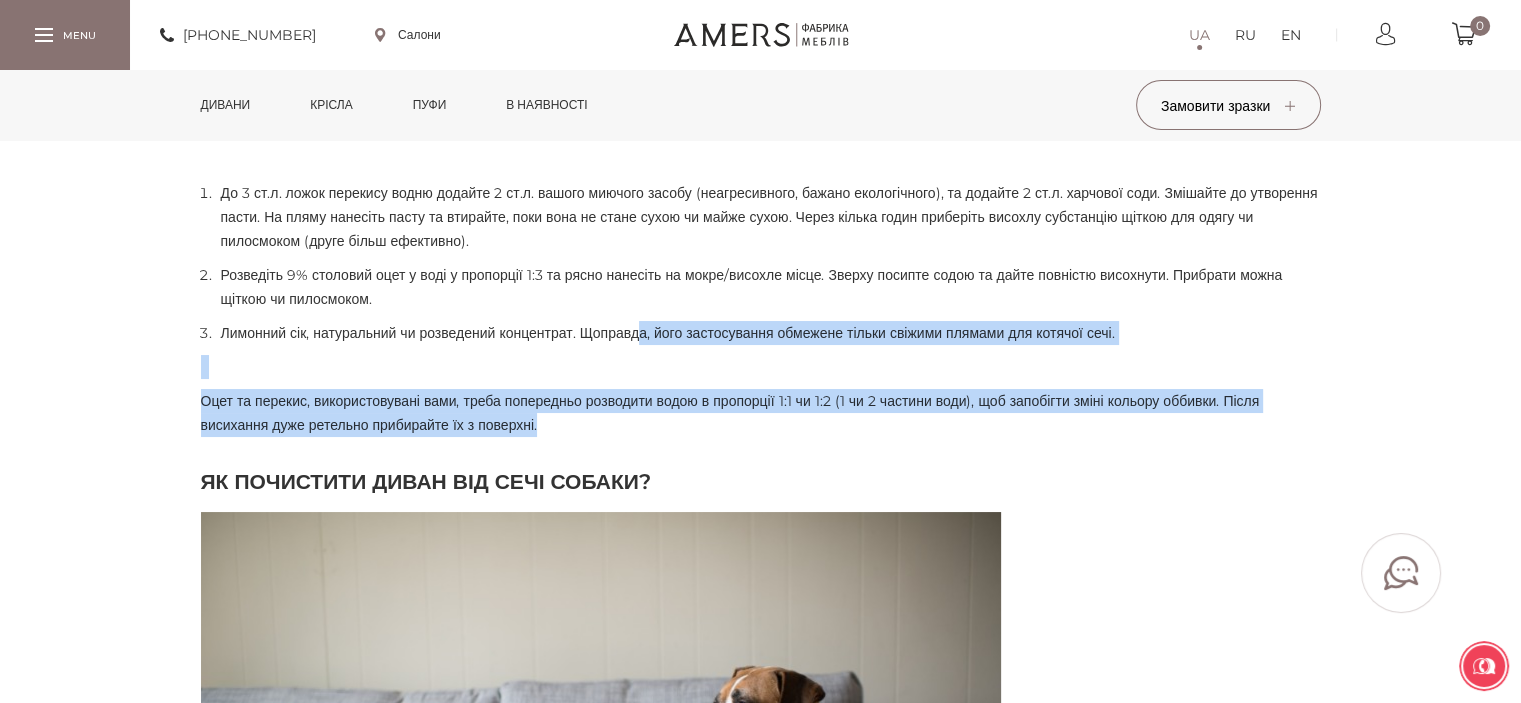 click on "Кілька слів про те, як застрахуватися від попадання сечі на оббивку дивана/ліжка/крісла:
Укладаючи на меблі людину з проблемою нетримання чи літню, підстеліть клейонку чи м’яку прогумовану підкладку під її постільну білизну – вона утримає рідину від оббивки. Аналогічним чином слід чинити з маленькою дитиною чи підлітком, що страждає від такої проблеми.
Використовувати меблі, оббиті гідрофобними тканинами. Про це – в кінці тексту.
Кращі засоби для очищення дивану
DuftaPet спреї, пляшки, бідони ([GEOGRAPHIC_DATA], компанія Dufta, 250-2500 мл.);" at bounding box center (761, 908) 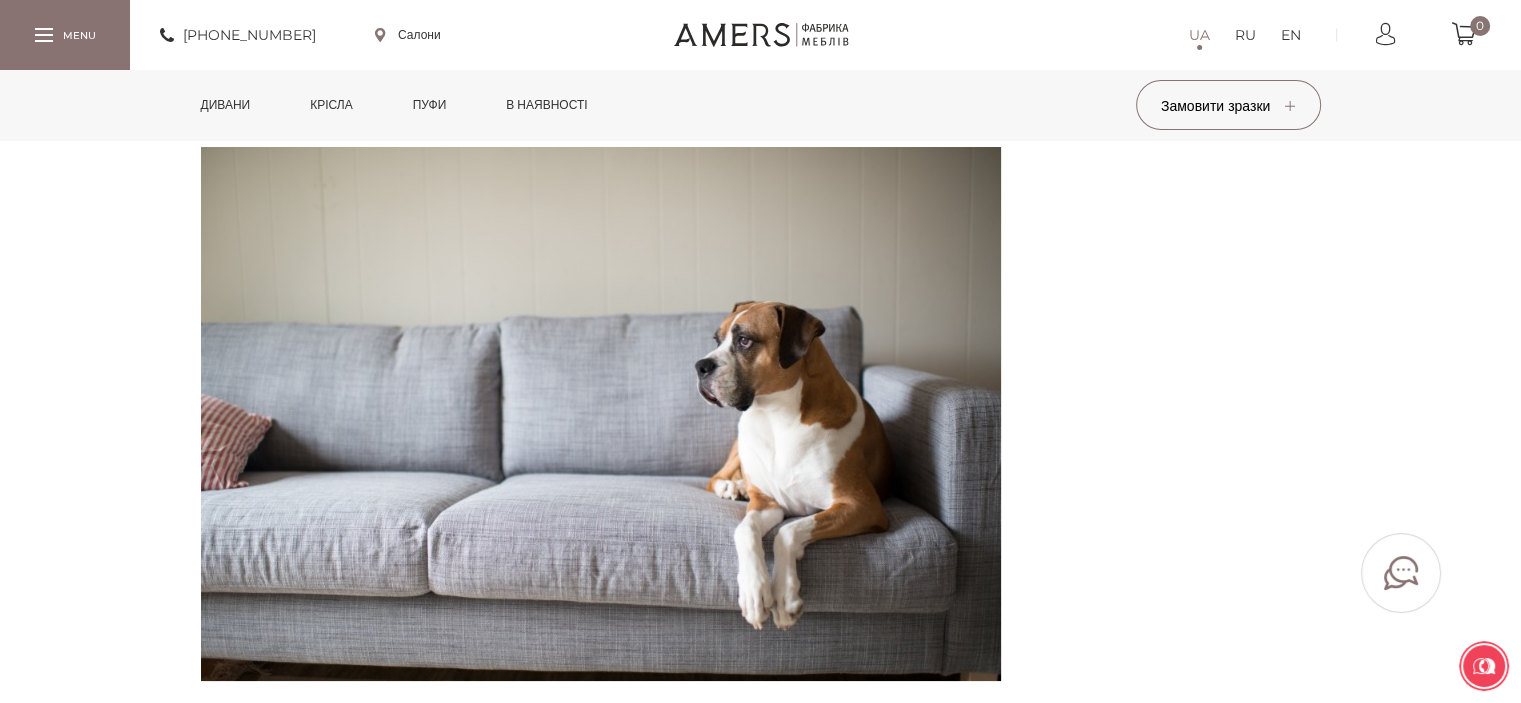 scroll, scrollTop: 3700, scrollLeft: 0, axis: vertical 